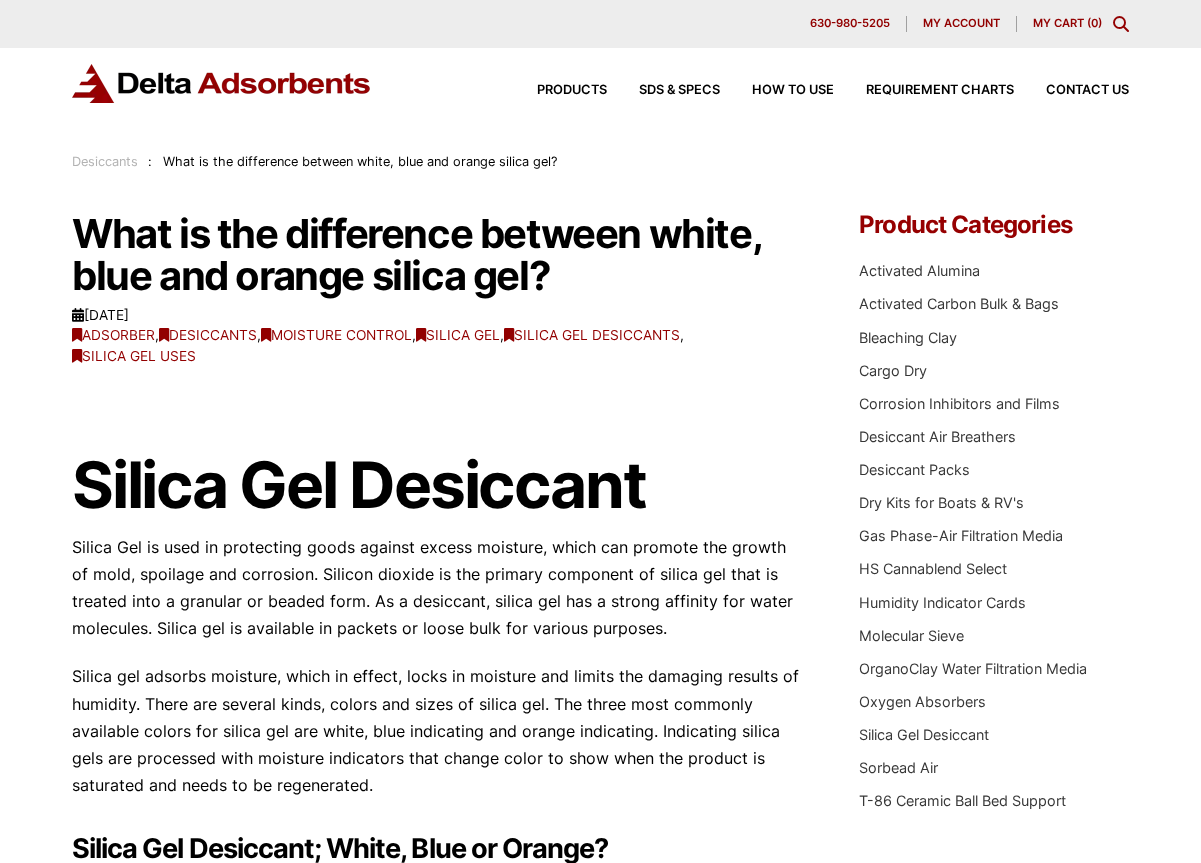 scroll, scrollTop: 0, scrollLeft: 0, axis: both 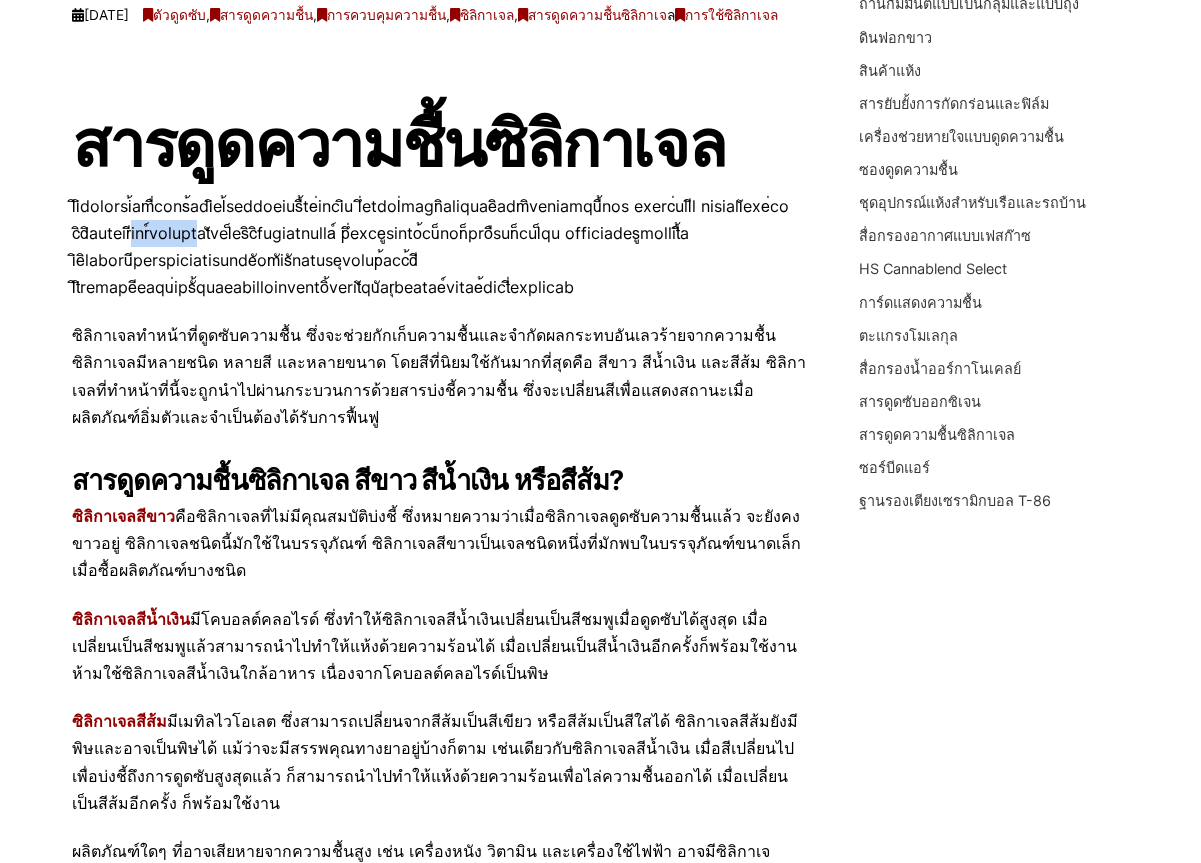 drag, startPoint x: 205, startPoint y: 254, endPoint x: 282, endPoint y: 254, distance: 77 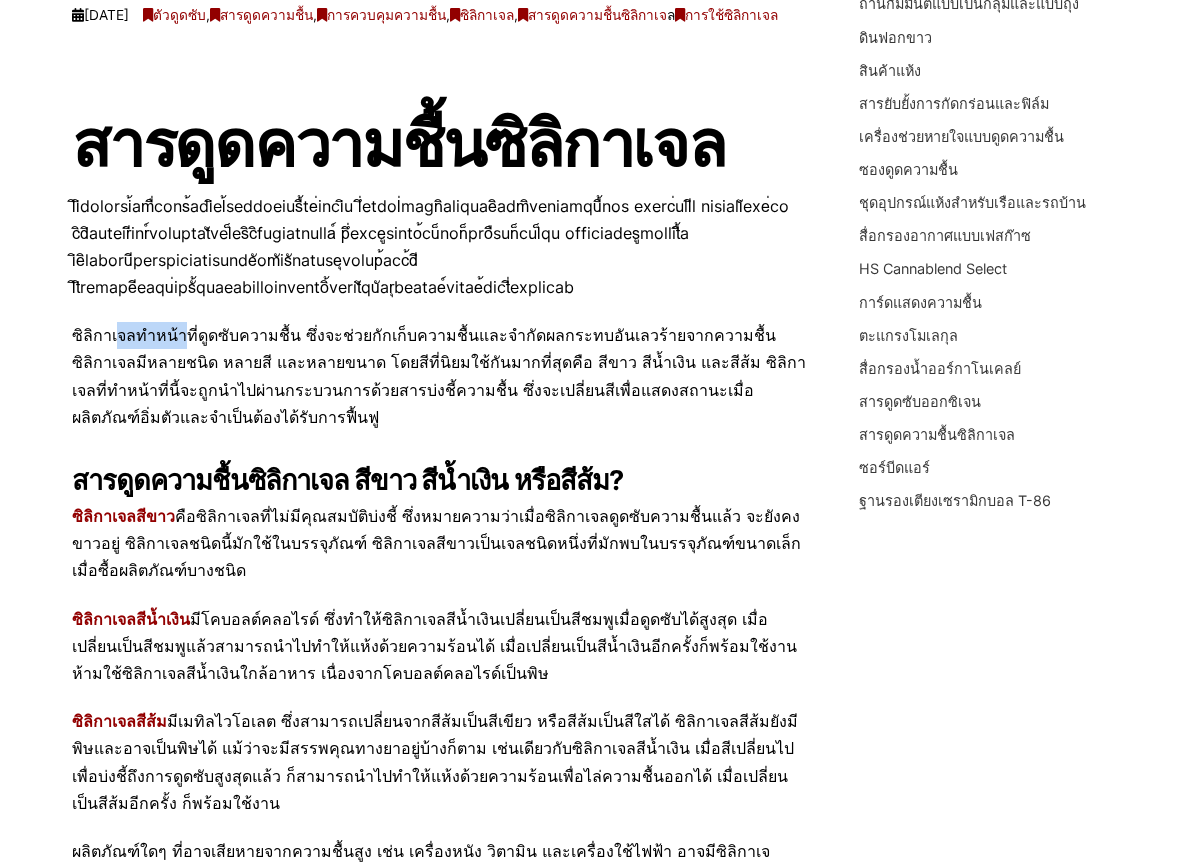drag, startPoint x: 118, startPoint y: 355, endPoint x: 184, endPoint y: 356, distance: 66.007576 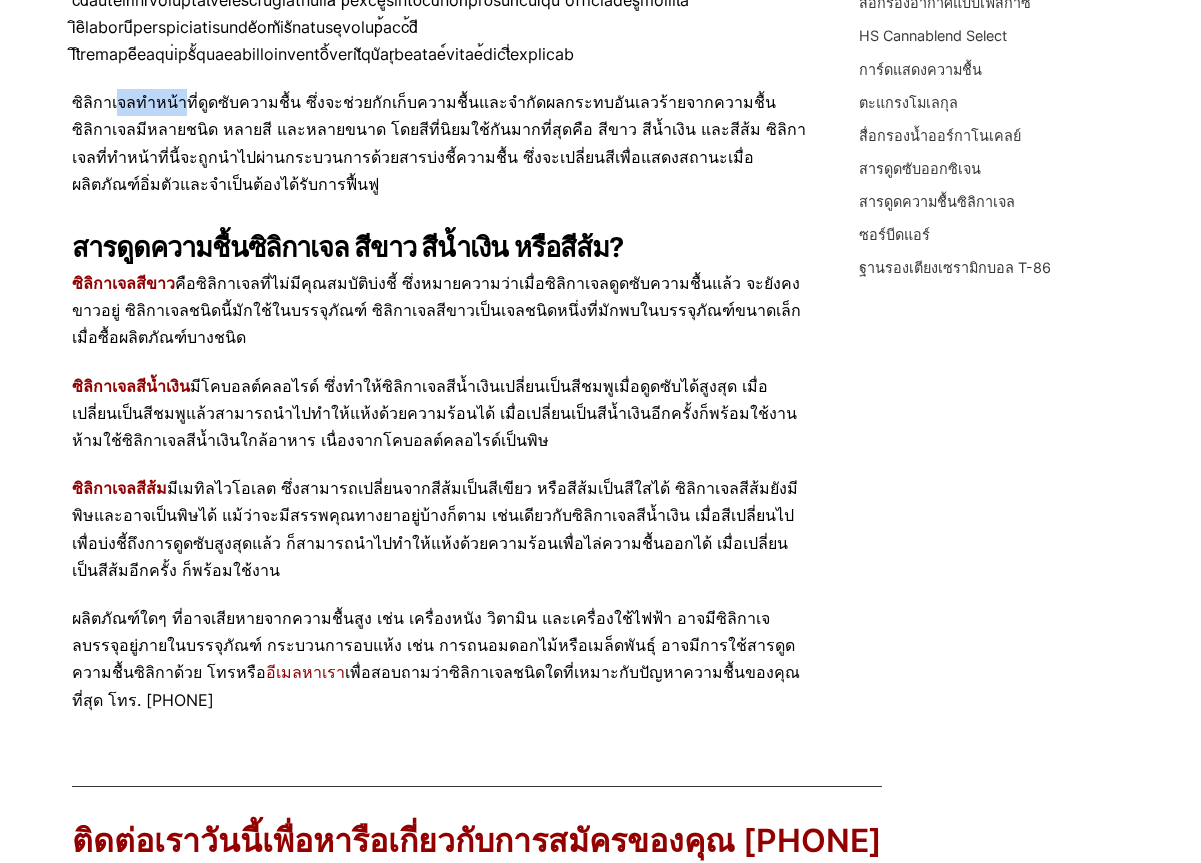 scroll, scrollTop: 600, scrollLeft: 0, axis: vertical 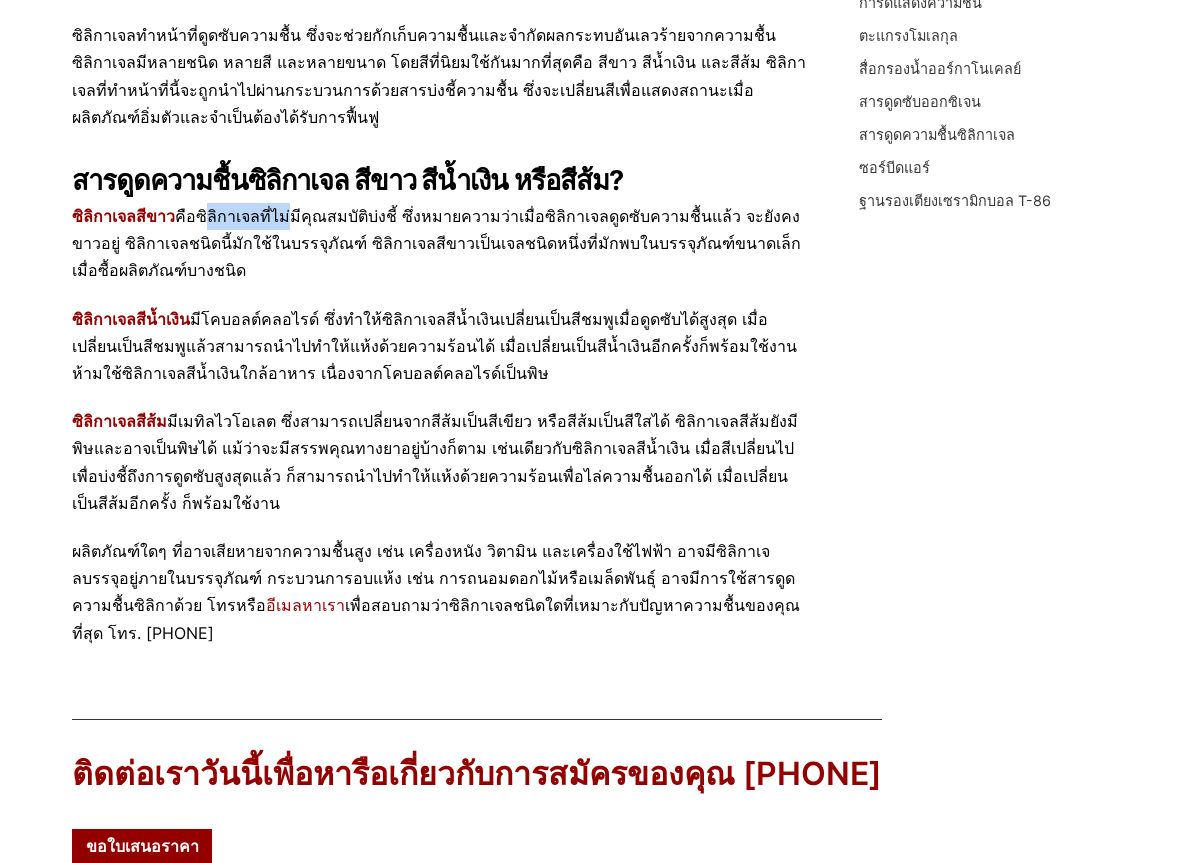 drag, startPoint x: 207, startPoint y: 240, endPoint x: 277, endPoint y: 242, distance: 70.028564 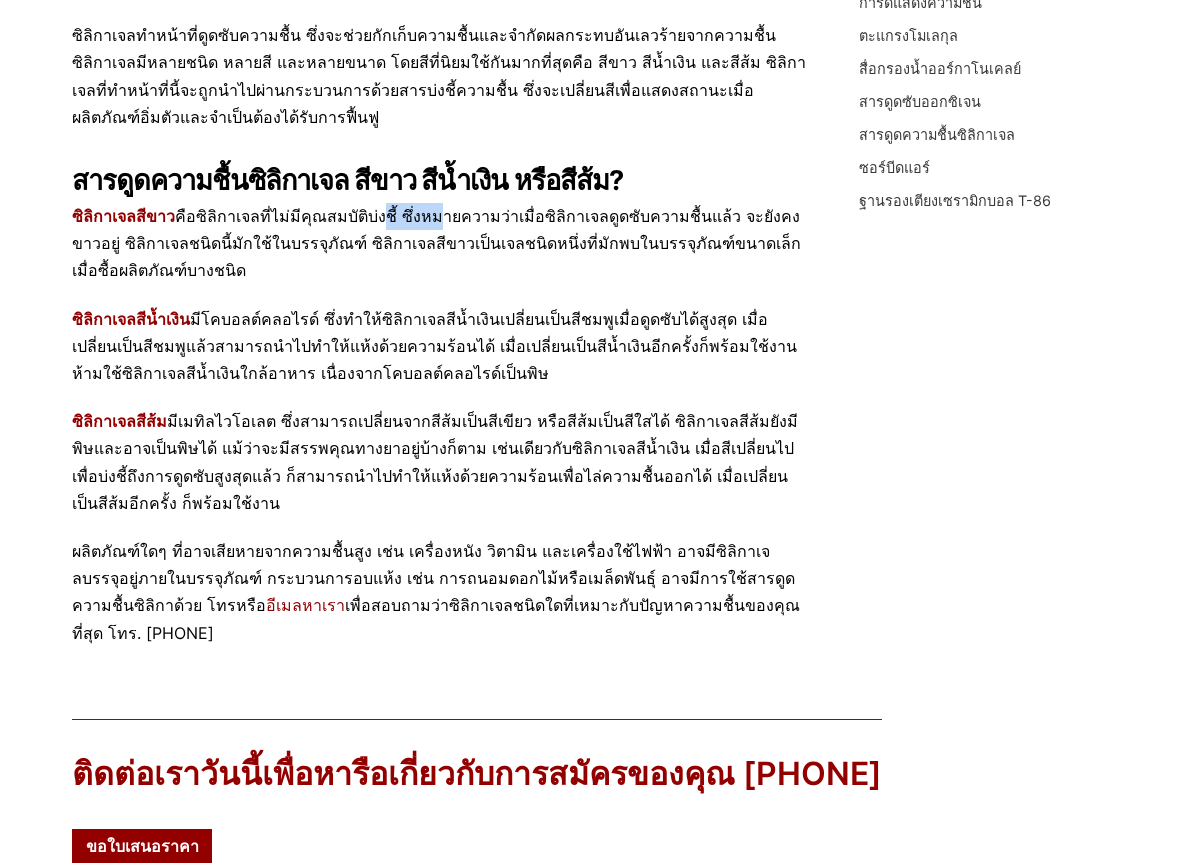 drag, startPoint x: 390, startPoint y: 243, endPoint x: 426, endPoint y: 247, distance: 36.221542 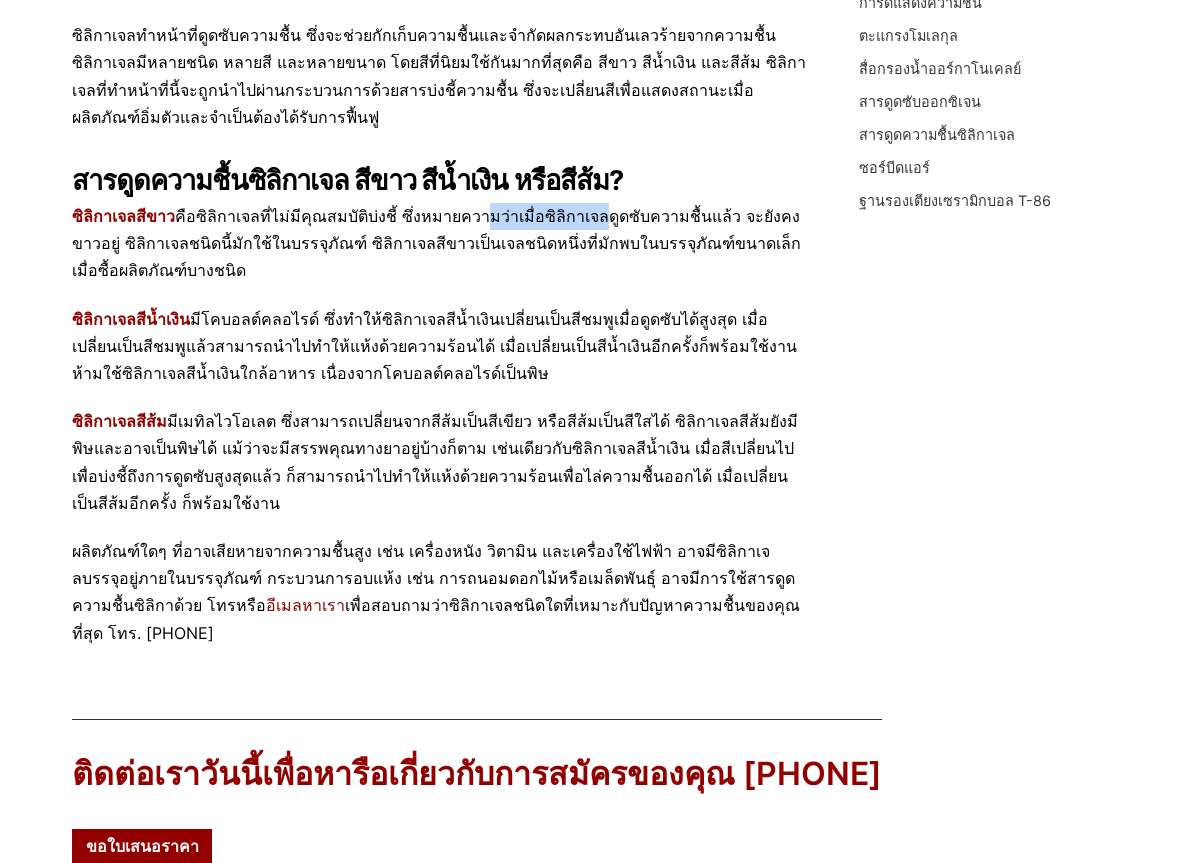 drag, startPoint x: 472, startPoint y: 239, endPoint x: 580, endPoint y: 239, distance: 108 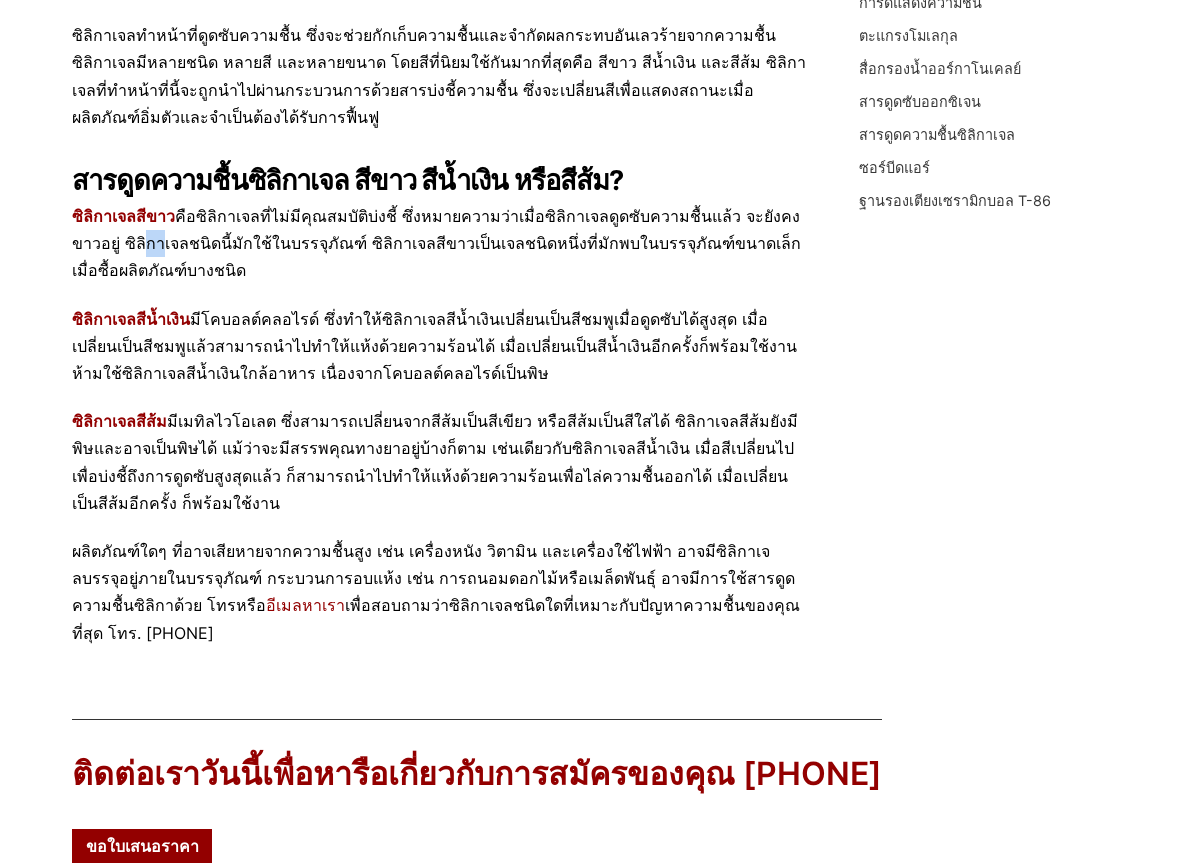 drag, startPoint x: 102, startPoint y: 262, endPoint x: 120, endPoint y: 266, distance: 18.439089 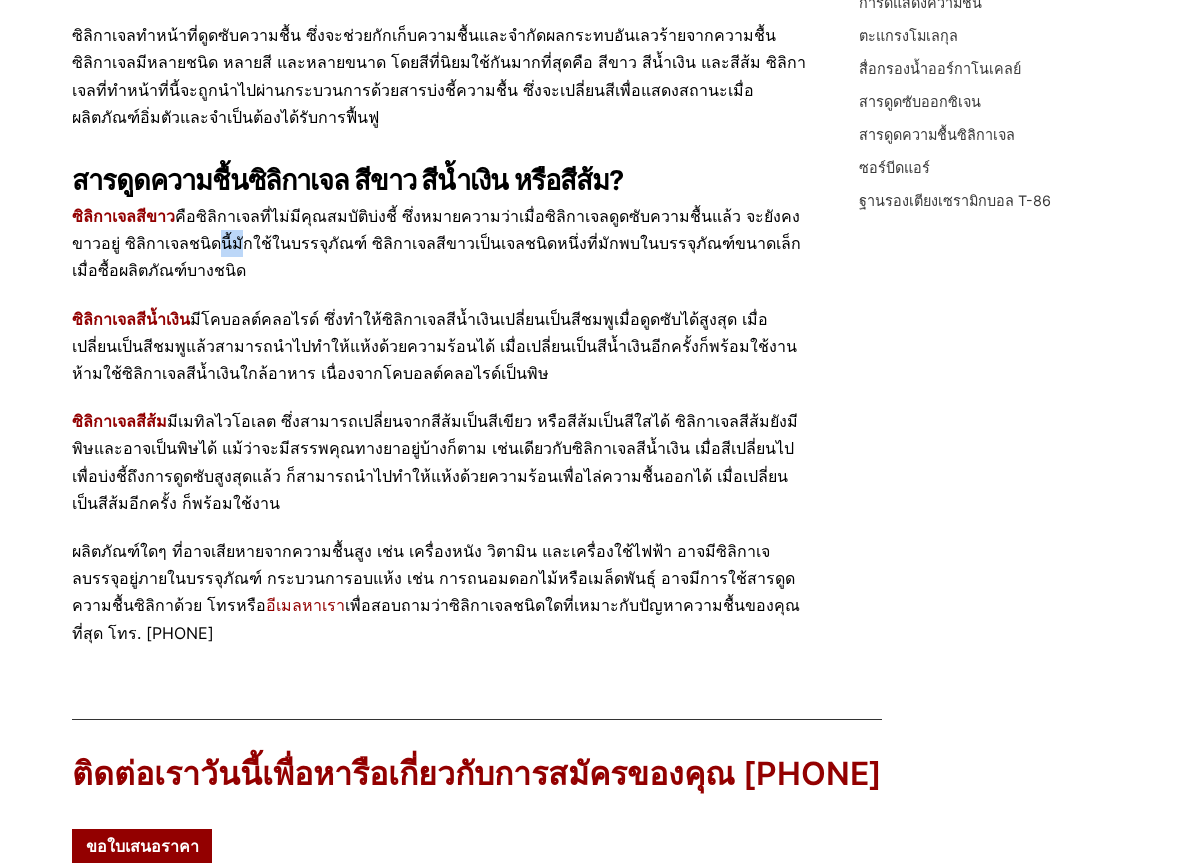 drag, startPoint x: 182, startPoint y: 260, endPoint x: 198, endPoint y: 260, distance: 16 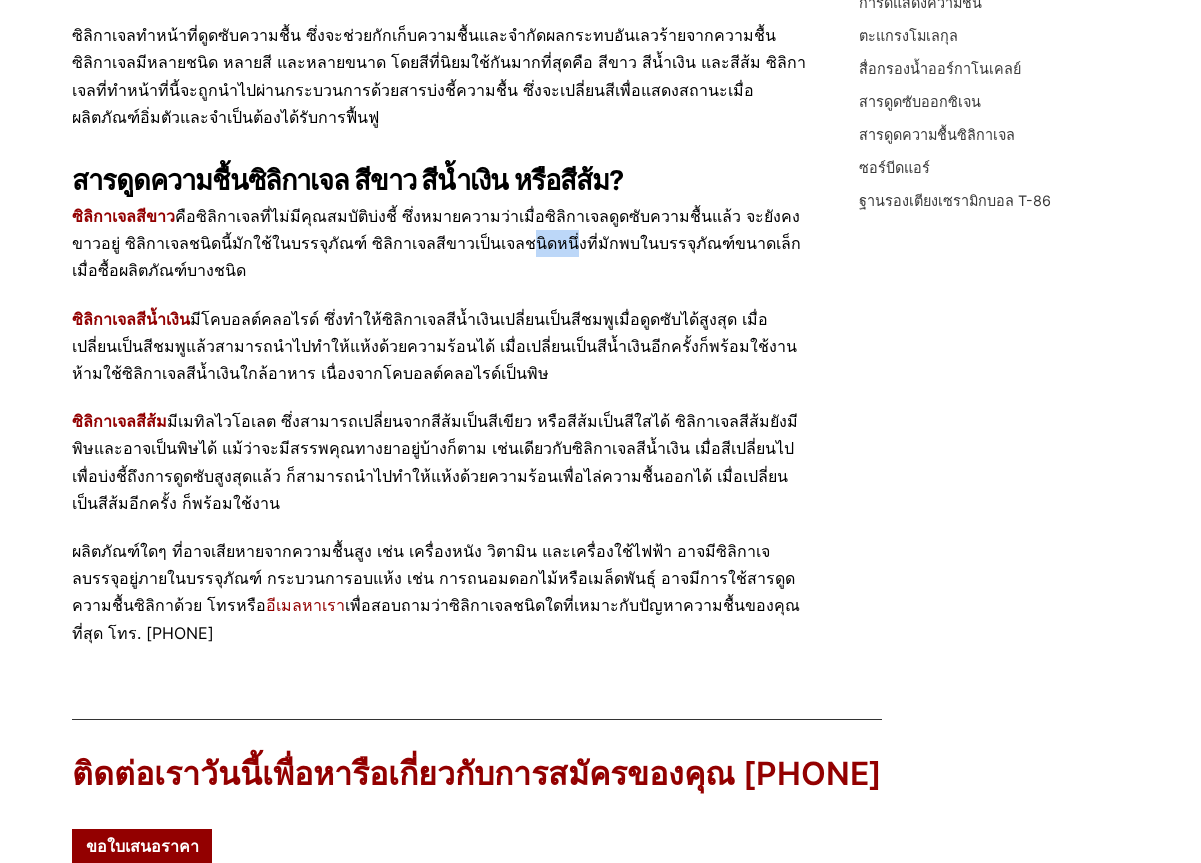 drag, startPoint x: 460, startPoint y: 263, endPoint x: 512, endPoint y: 264, distance: 52.009613 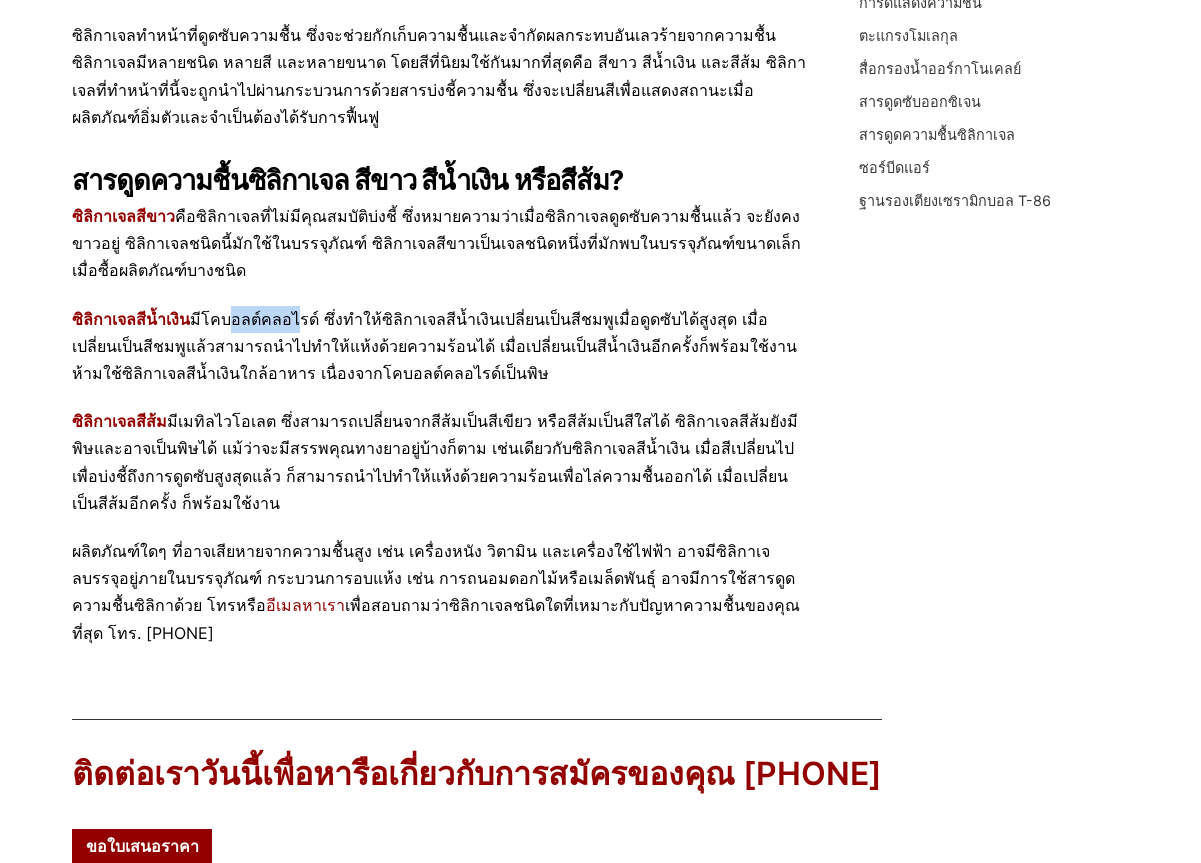 drag, startPoint x: 221, startPoint y: 331, endPoint x: 287, endPoint y: 341, distance: 66.75328 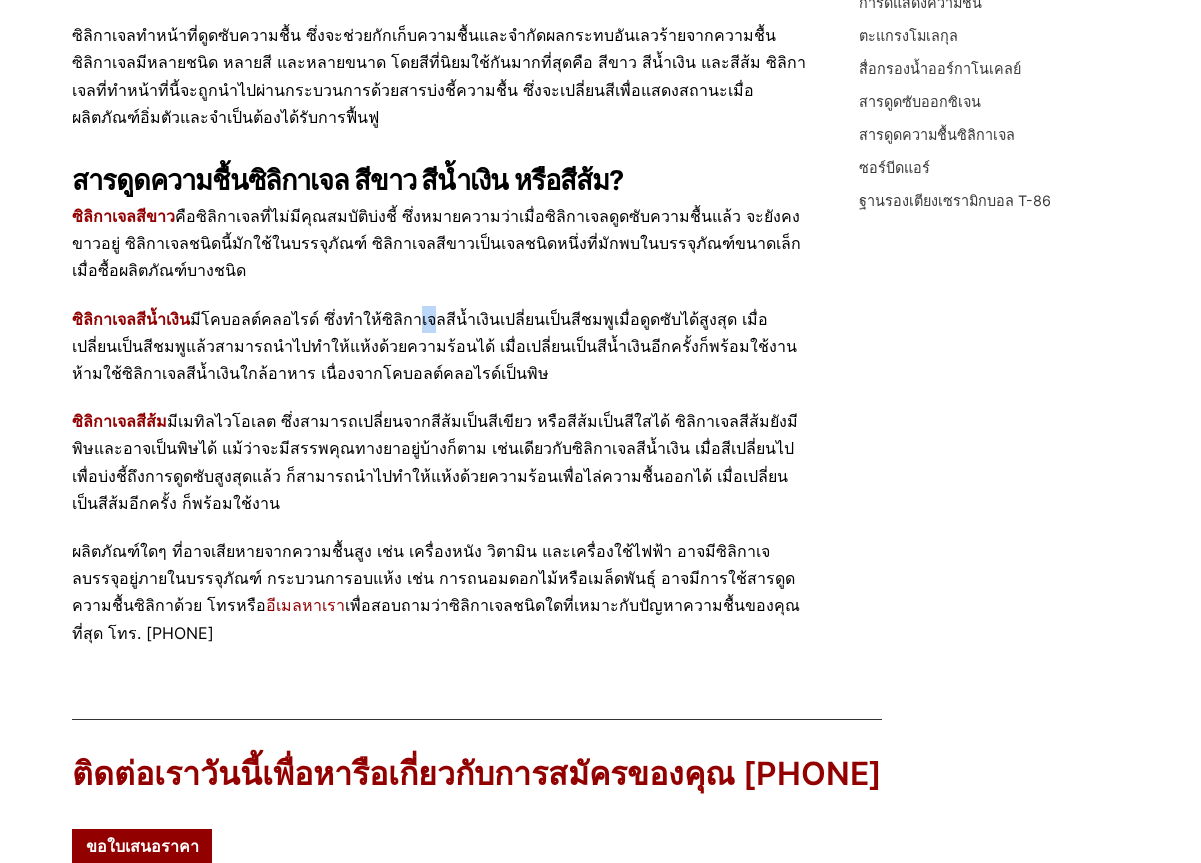 drag, startPoint x: 405, startPoint y: 346, endPoint x: 424, endPoint y: 344, distance: 19.104973 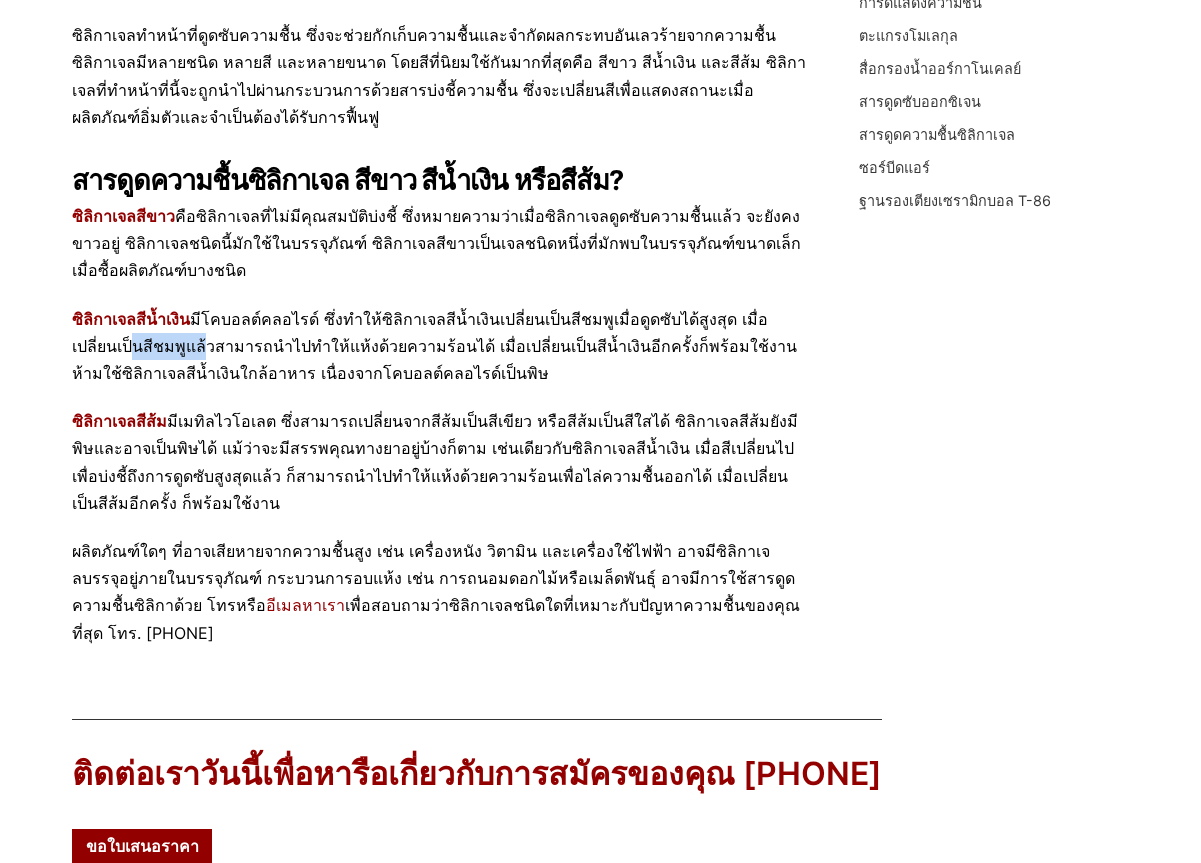 drag, startPoint x: 88, startPoint y: 368, endPoint x: 138, endPoint y: 369, distance: 50.01 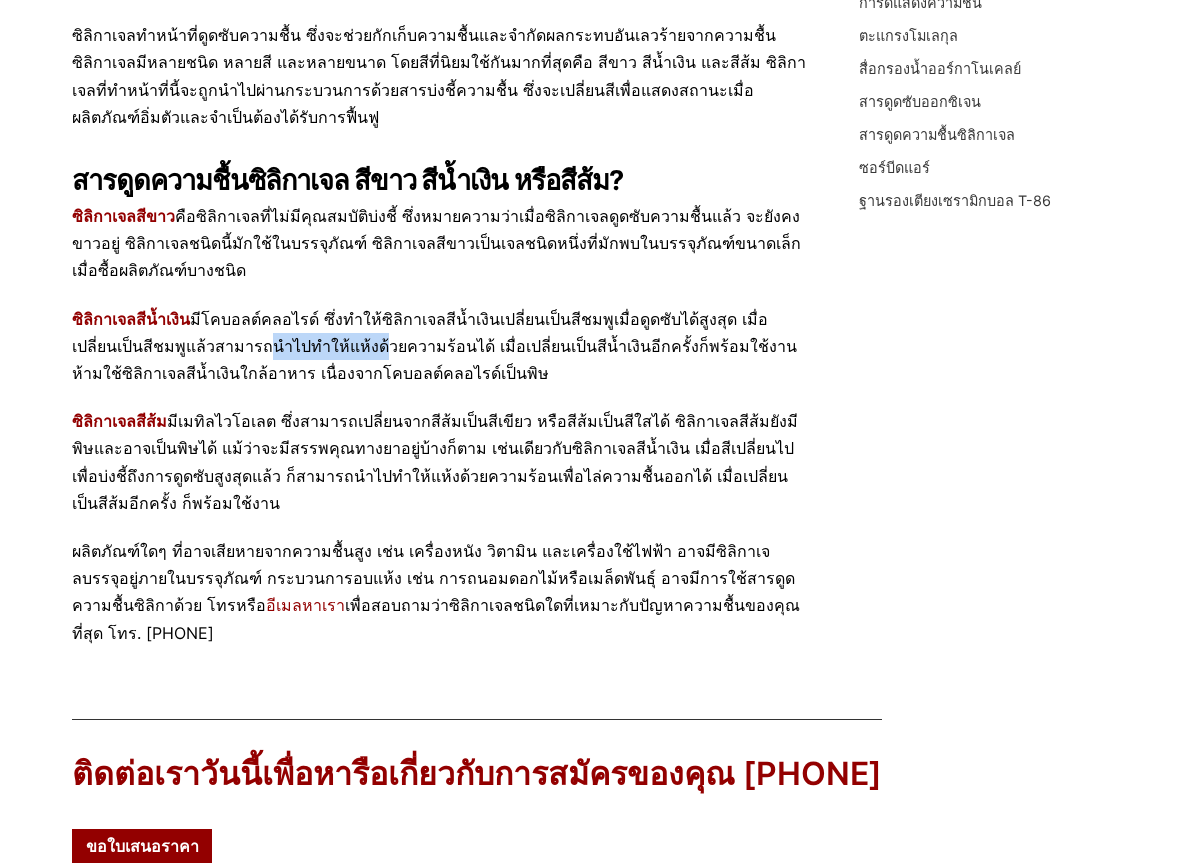 drag, startPoint x: 198, startPoint y: 367, endPoint x: 312, endPoint y: 376, distance: 114.35471 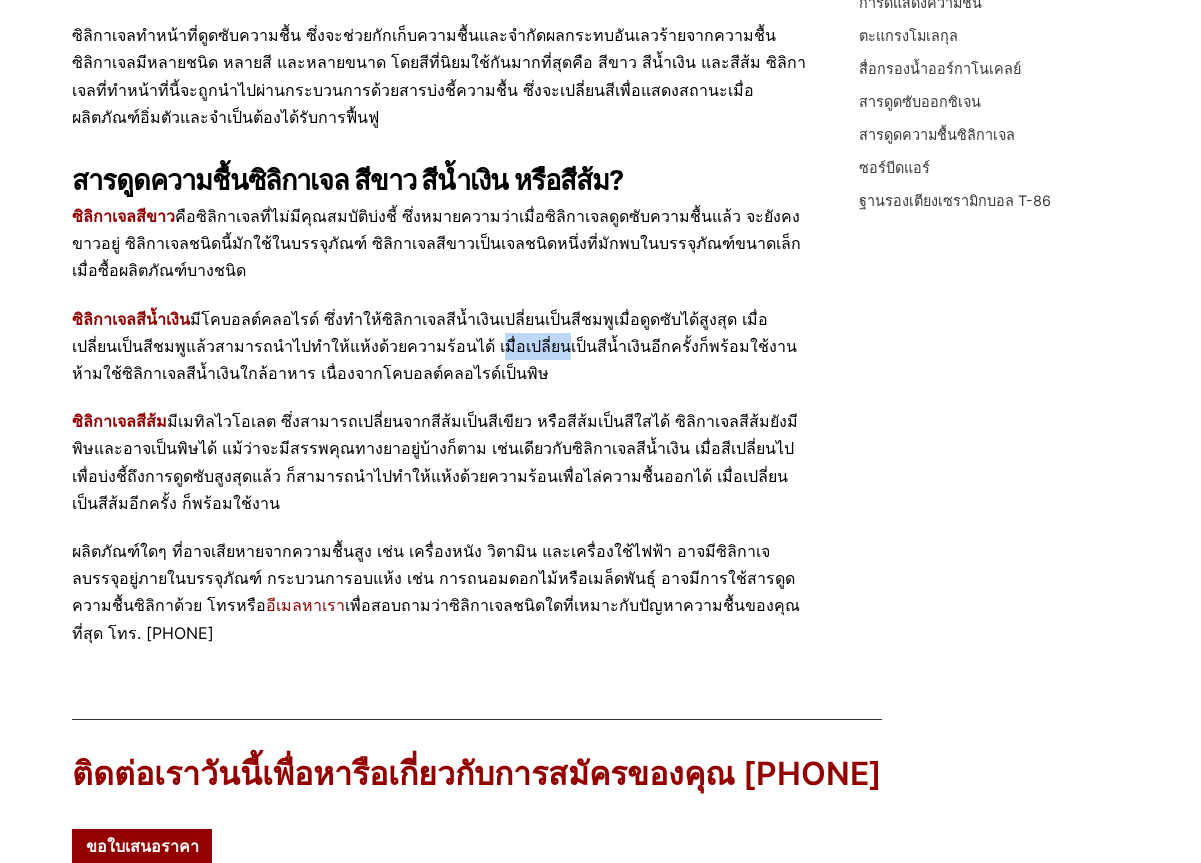 drag, startPoint x: 434, startPoint y: 363, endPoint x: 473, endPoint y: 367, distance: 39.20459 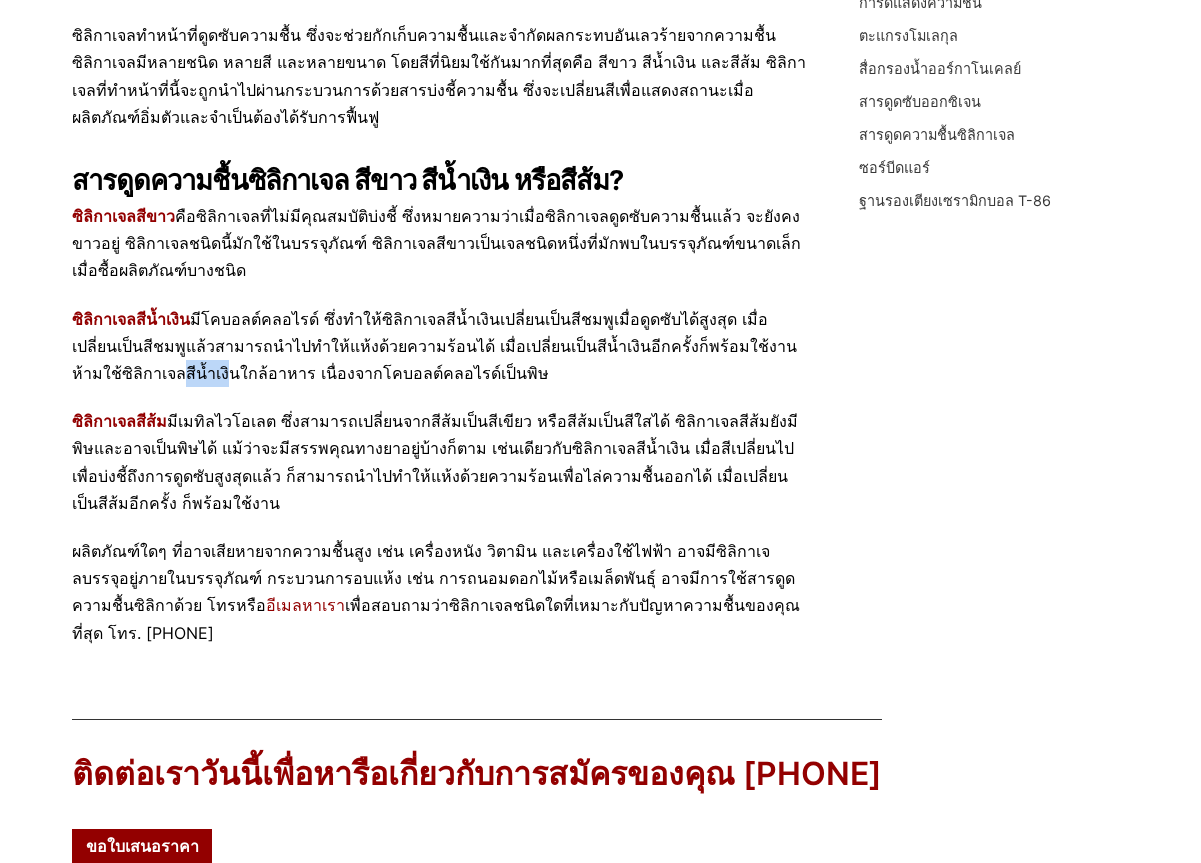 drag, startPoint x: 70, startPoint y: 390, endPoint x: 117, endPoint y: 397, distance: 47.518417 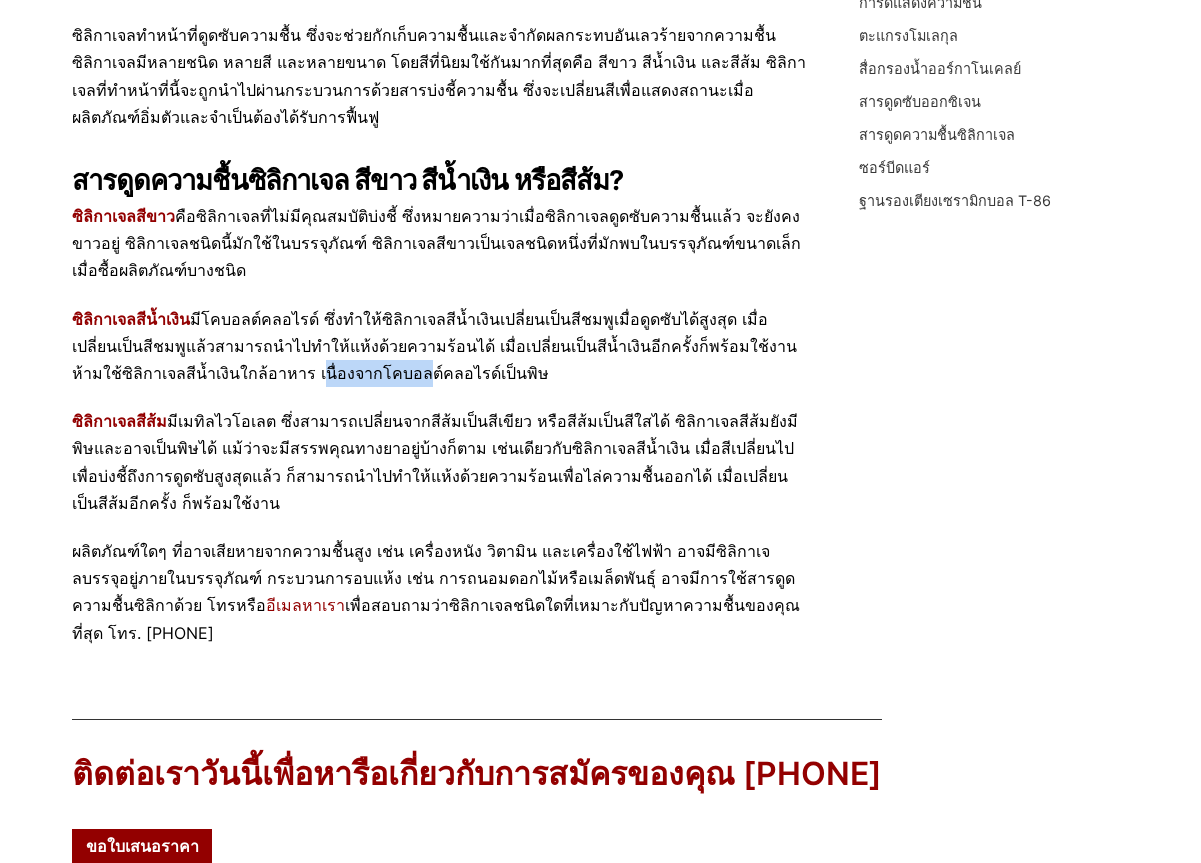 drag, startPoint x: 213, startPoint y: 396, endPoint x: 295, endPoint y: 402, distance: 82.219215 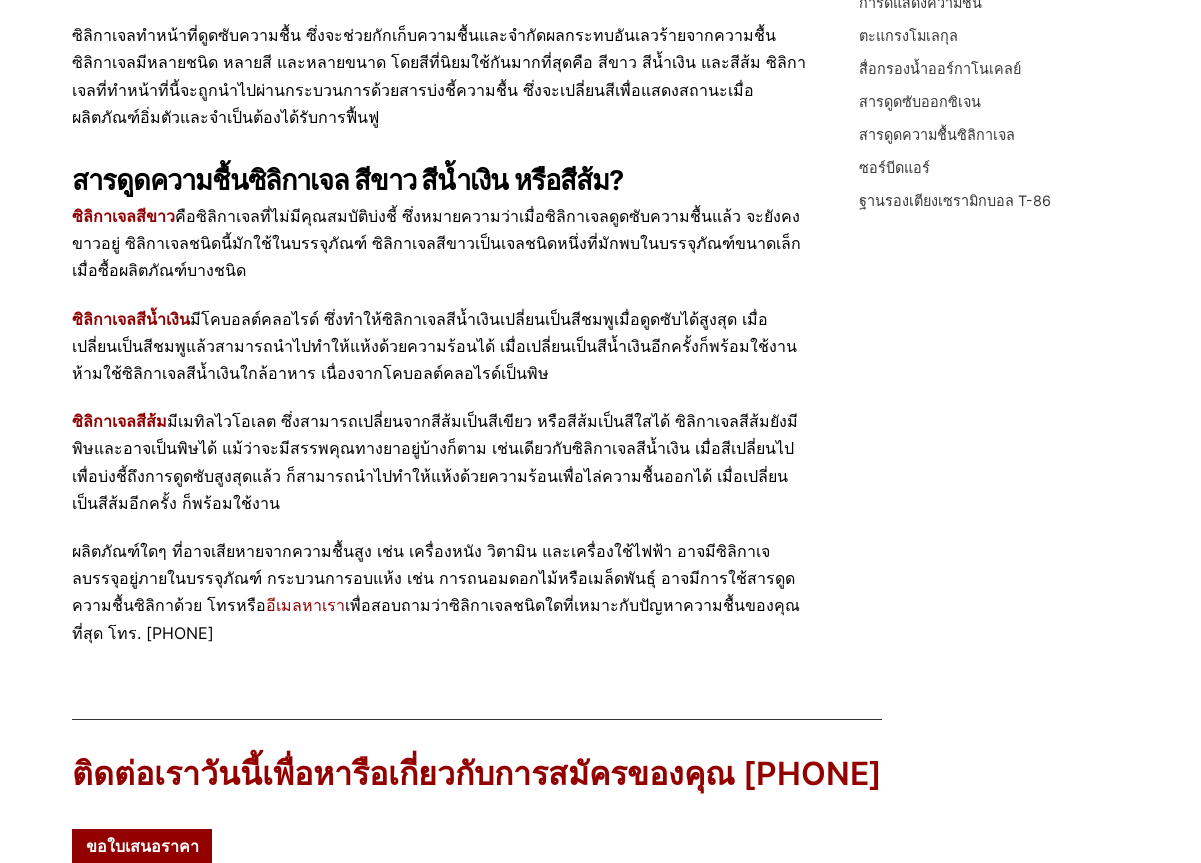 click on "ซิลิกาเจลสีน้ำเงิน   มีโคบอลต์คลอไรด์ ซึ่งทำให้ซิลิกาเจลสีน้ำเงินเปลี่ยนเป็นสีชมพูเมื่อดูดซับได้สูงสุด เมื่อเปลี่ยนเป็นสีชมพูแล้วสามารถนำไปทำให้แห้งด้วยความร้อนได้ เมื่อเปลี่ยนเป็นสีน้ำเงินอีกครั้งก็พร้อมใช้งาน ห้ามใช้ซิลิกาเจลสีน้ำเงินใกล้อาหาร เนื่องจากโคบอลต์คลอไรด์เป็นพิษ" at bounding box center (439, 347) 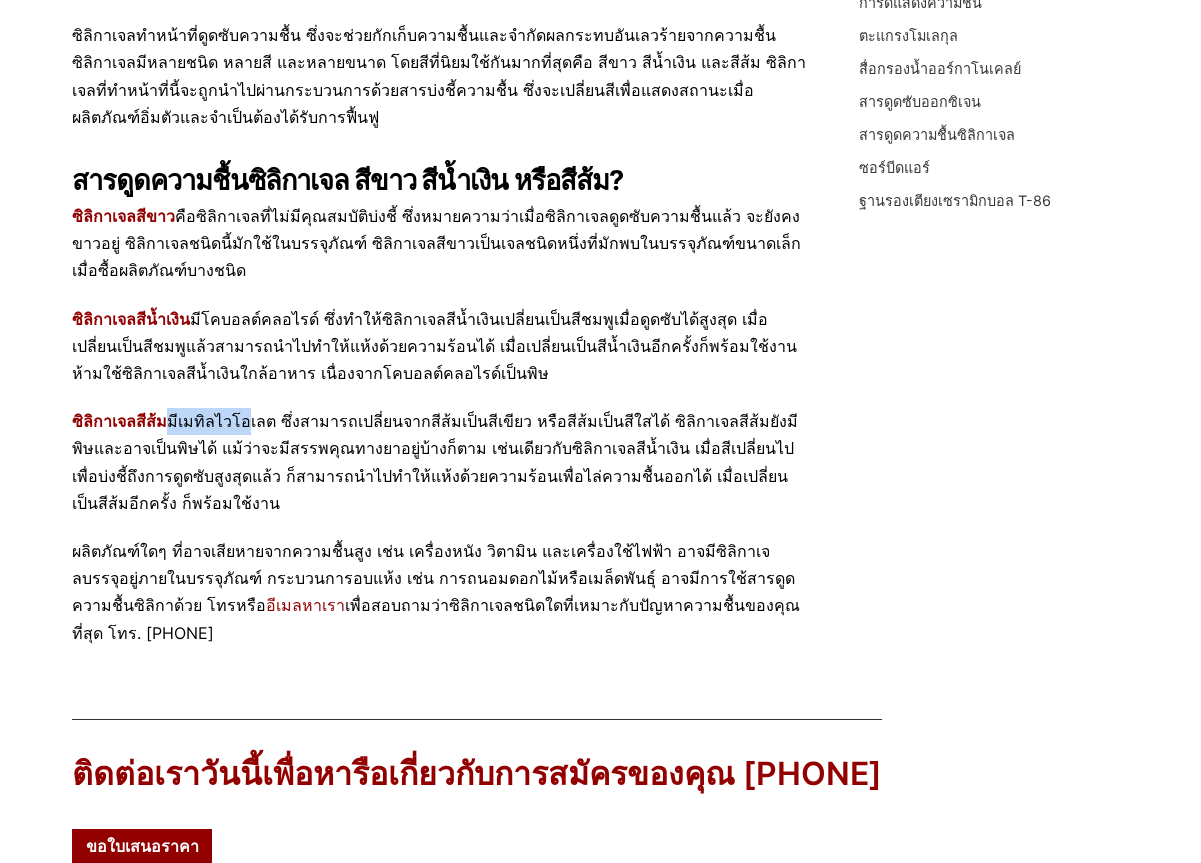drag, startPoint x: 169, startPoint y: 429, endPoint x: 239, endPoint y: 434, distance: 70.178345 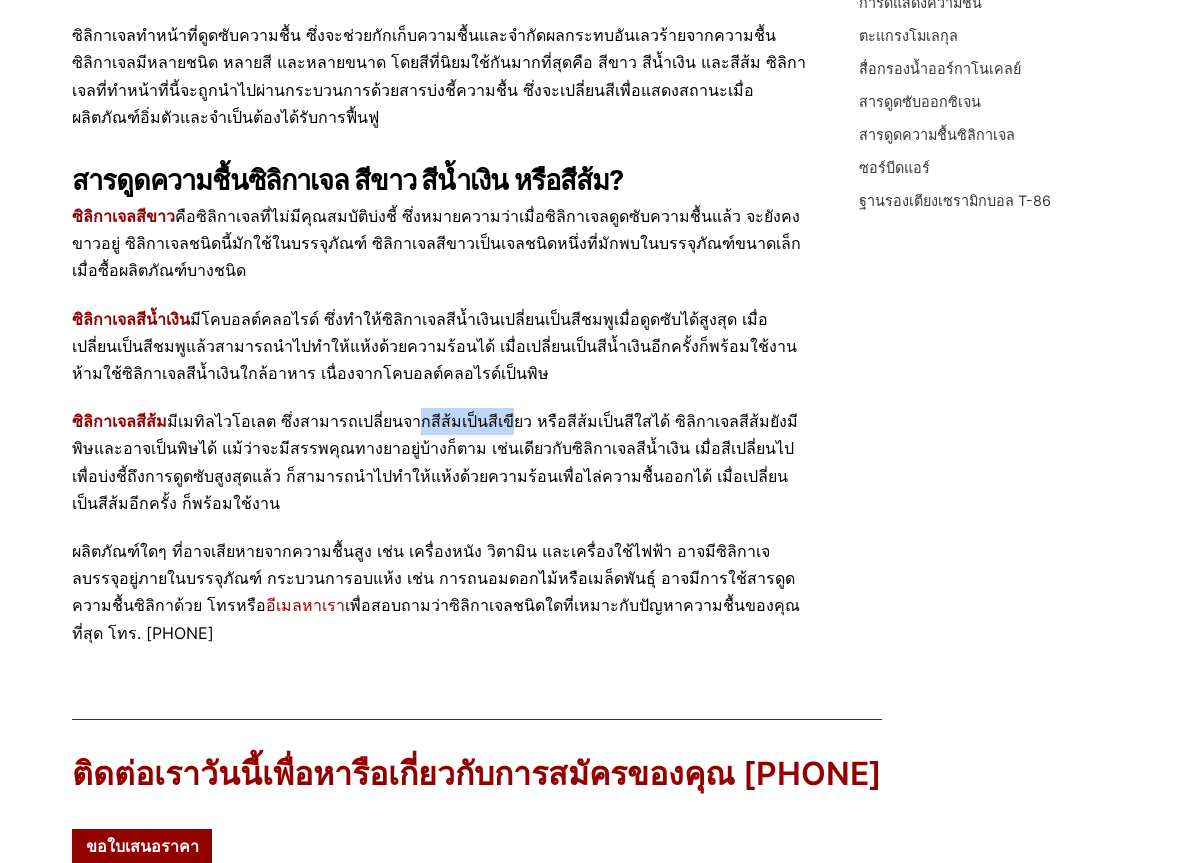 drag, startPoint x: 418, startPoint y: 448, endPoint x: 503, endPoint y: 452, distance: 85.09406 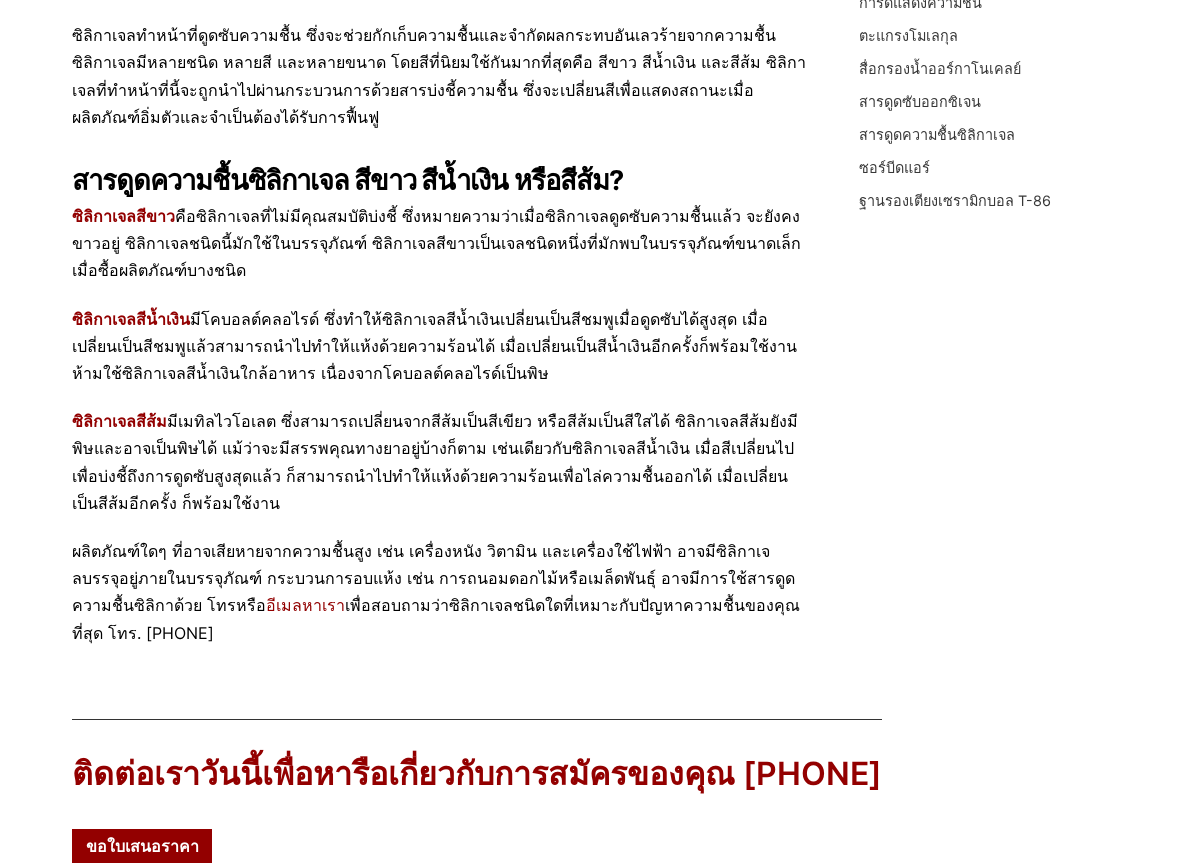 click on "ซิลิกาเจลสีน้ำเงิน   มีโคบอลต์คลอไรด์ ซึ่งทำให้ซิลิกาเจลสีน้ำเงินเปลี่ยนเป็นสีชมพูเมื่อดูดซับได้สูงสุด เมื่อเปลี่ยนเป็นสีชมพูแล้วสามารถนำไปทำให้แห้งด้วยความร้อนได้ เมื่อเปลี่ยนเป็นสีน้ำเงินอีกครั้งก็พร้อมใช้งาน ห้ามใช้ซิลิกาเจลสีน้ำเงินใกล้อาหาร เนื่องจากโคบอลต์คลอไรด์เป็นพิษ" at bounding box center [439, 347] 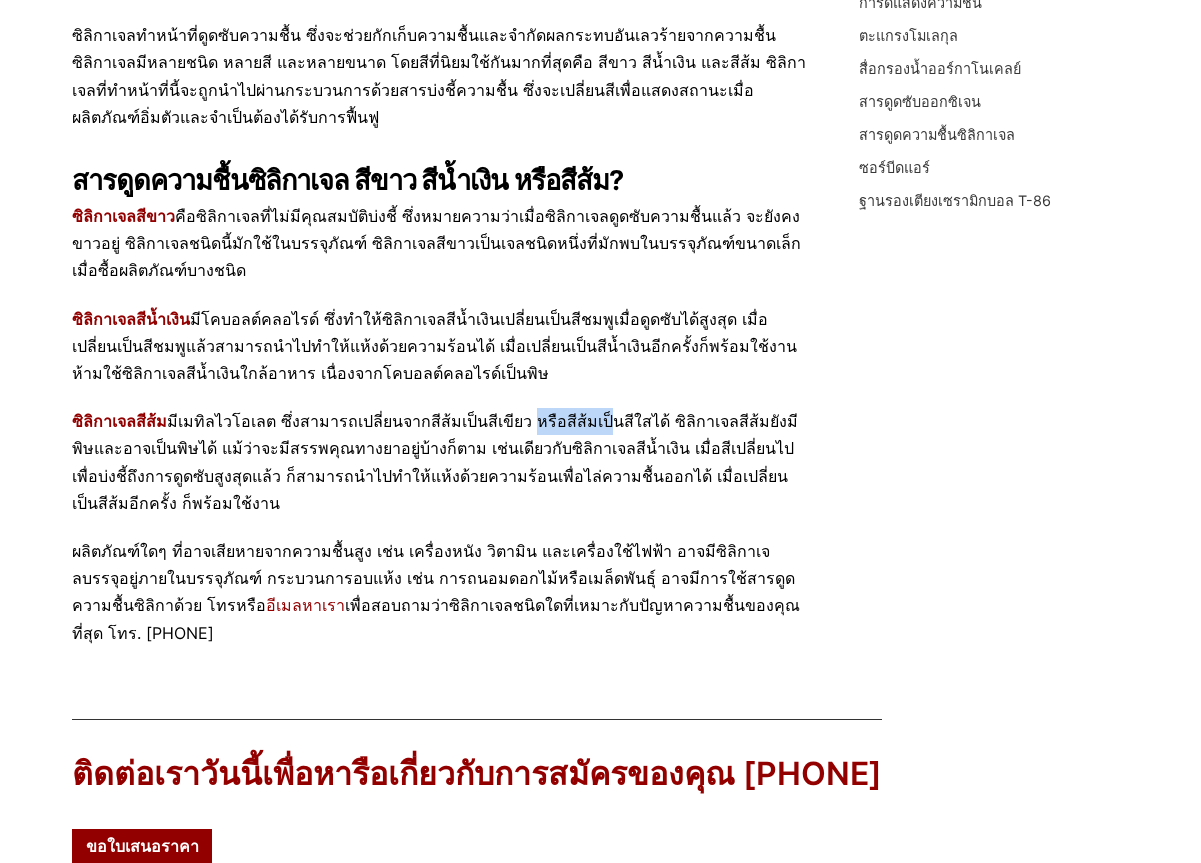 drag, startPoint x: 521, startPoint y: 433, endPoint x: 589, endPoint y: 435, distance: 68.0294 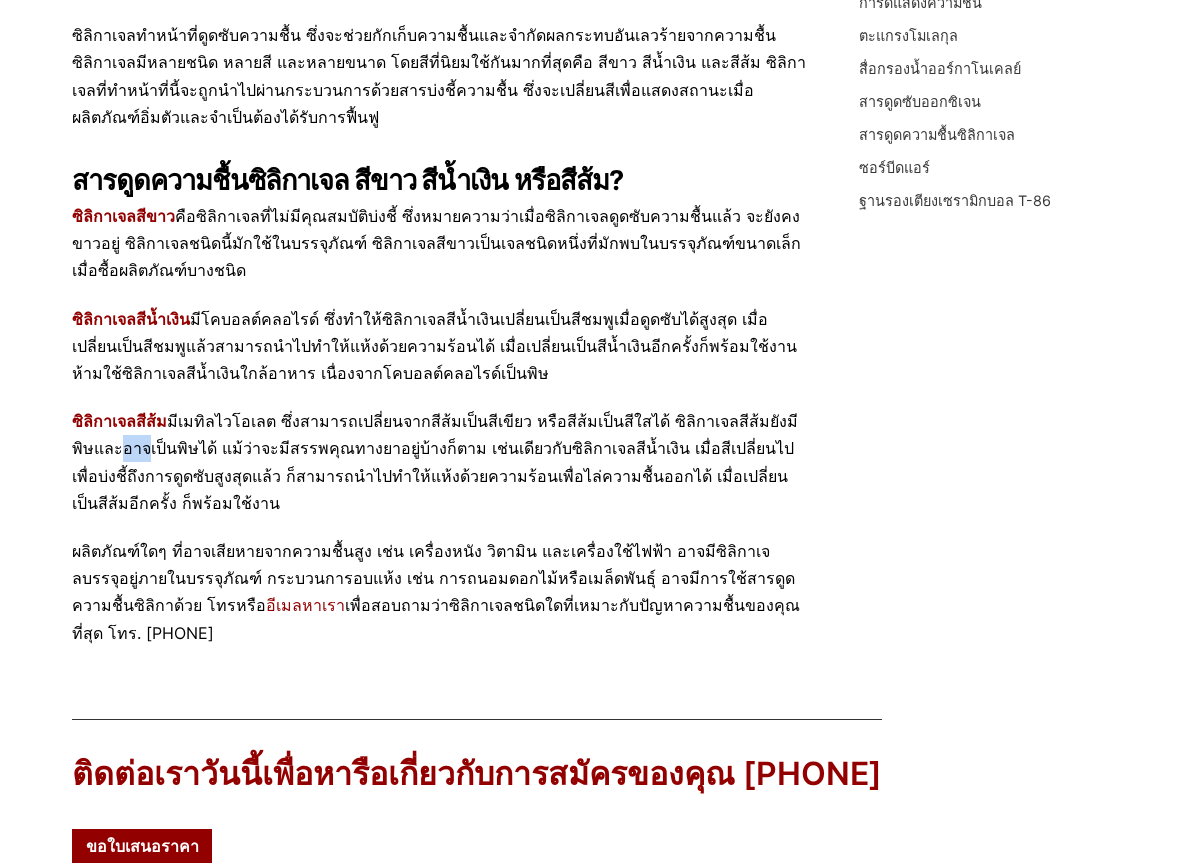 drag, startPoint x: 78, startPoint y: 466, endPoint x: 111, endPoint y: 470, distance: 33.24154 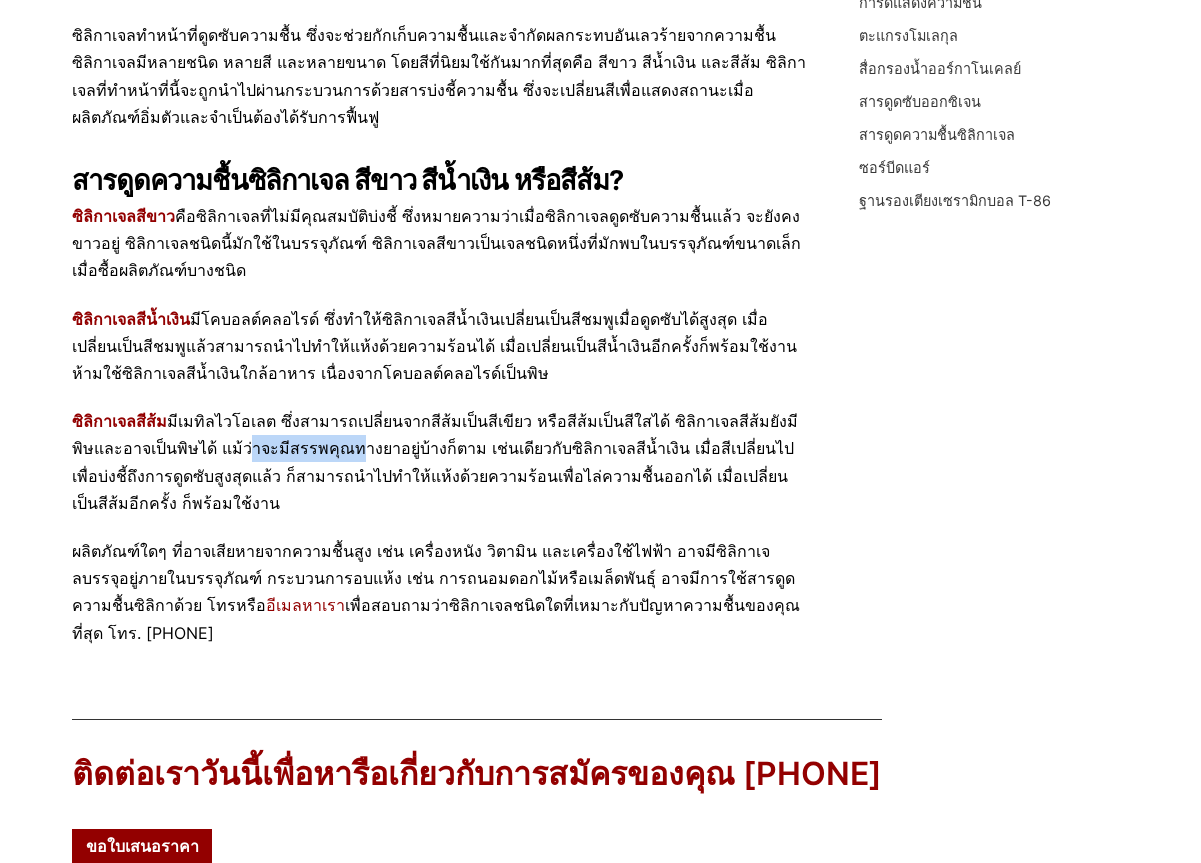 drag, startPoint x: 215, startPoint y: 468, endPoint x: 304, endPoint y: 468, distance: 89 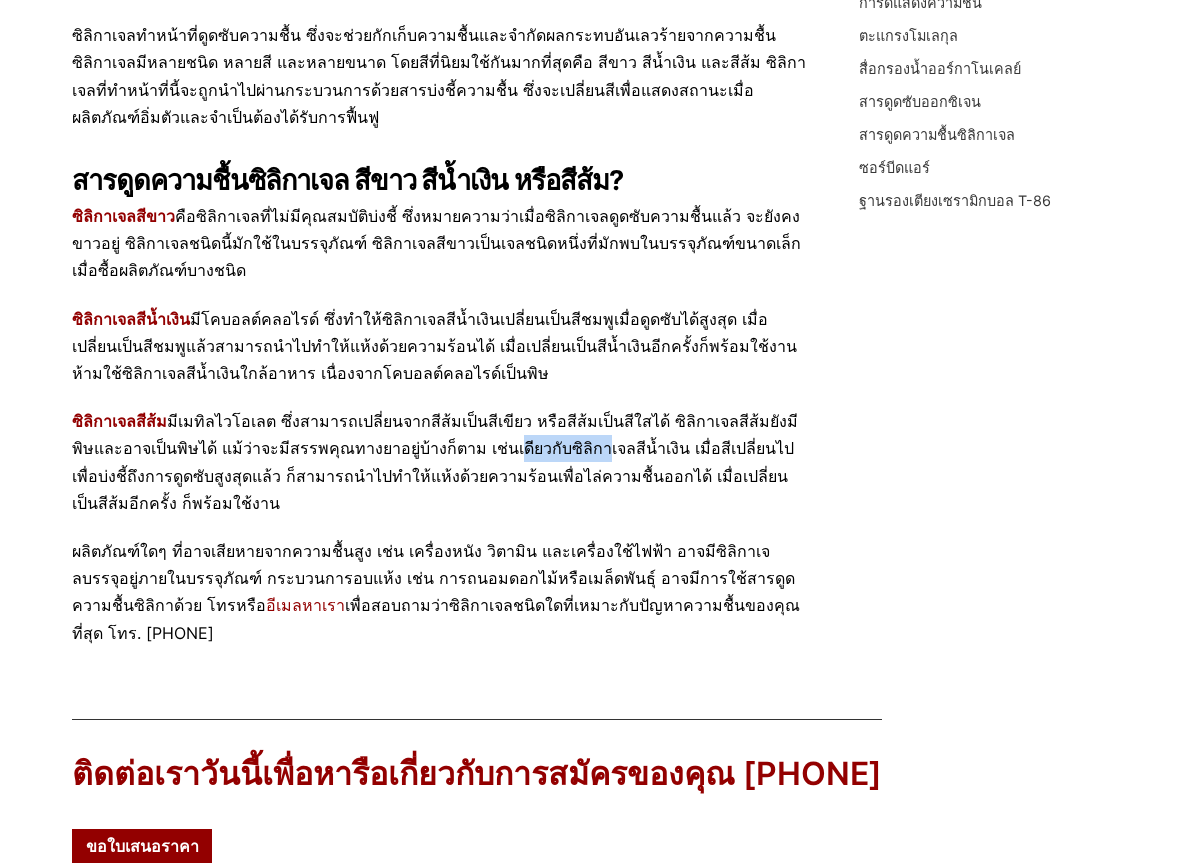 drag, startPoint x: 469, startPoint y: 470, endPoint x: 540, endPoint y: 472, distance: 71.02816 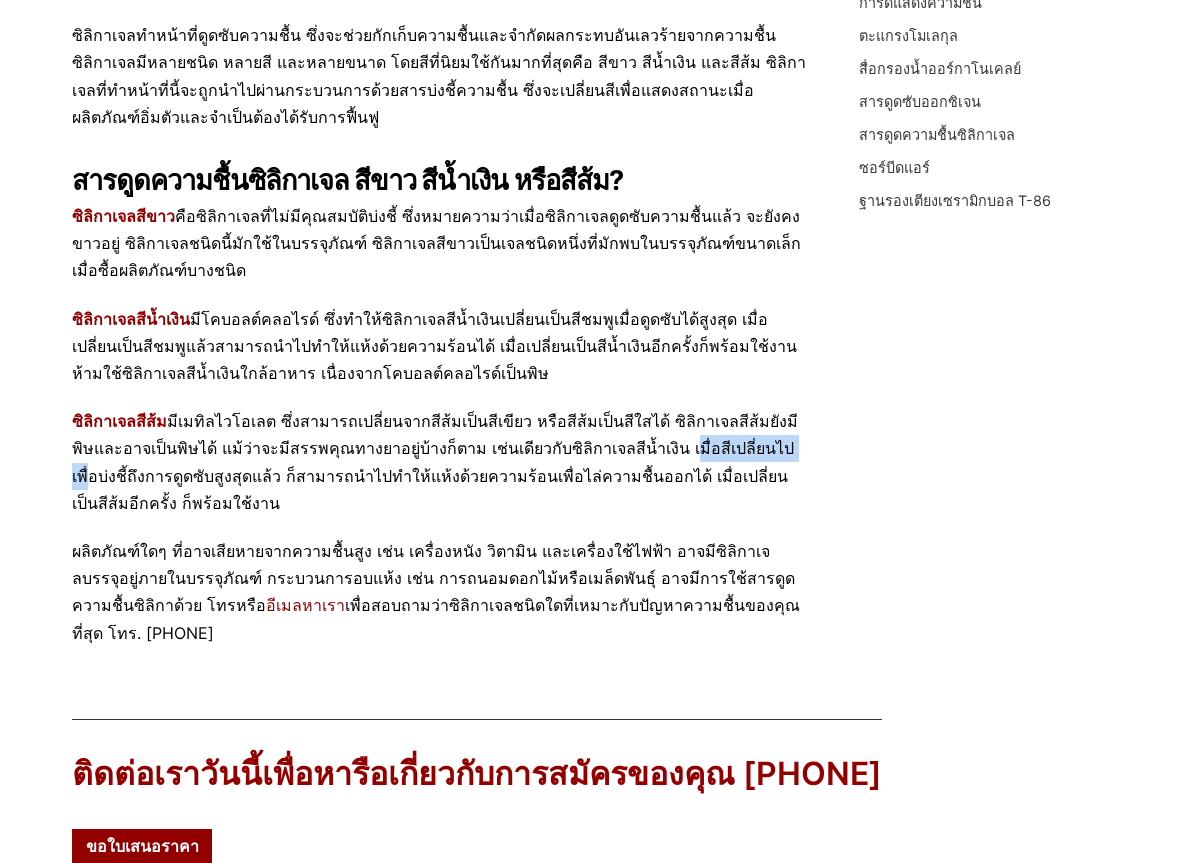 drag, startPoint x: 647, startPoint y: 469, endPoint x: 744, endPoint y: 478, distance: 97.41663 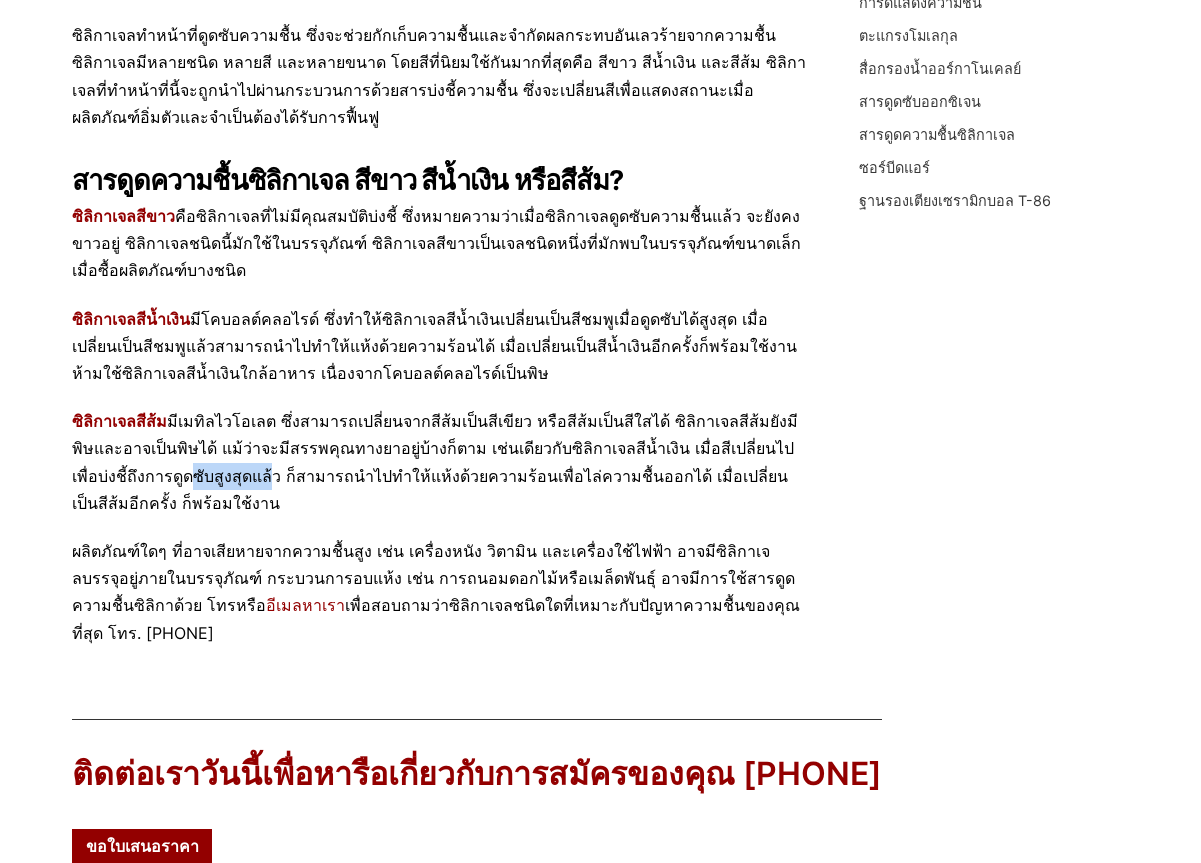 drag, startPoint x: 103, startPoint y: 499, endPoint x: 177, endPoint y: 499, distance: 74 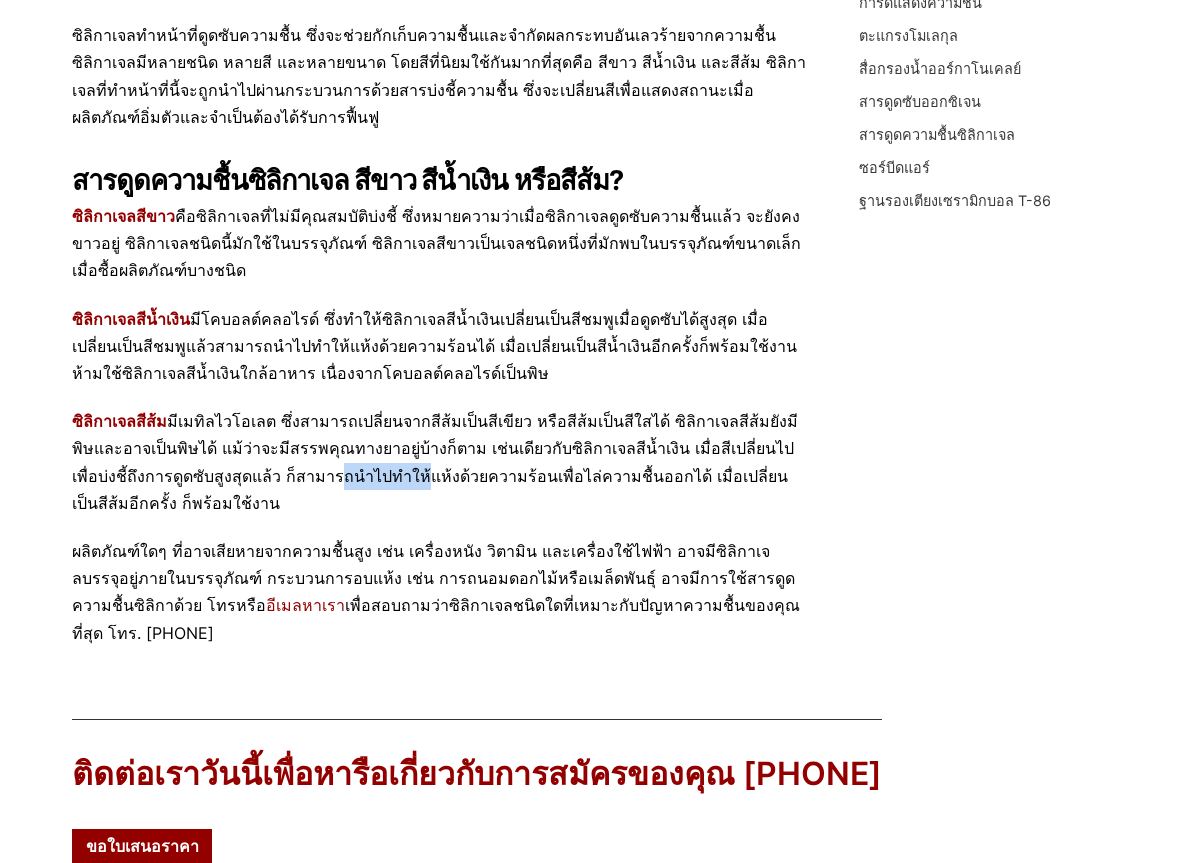 drag, startPoint x: 289, startPoint y: 497, endPoint x: 332, endPoint y: 497, distance: 43 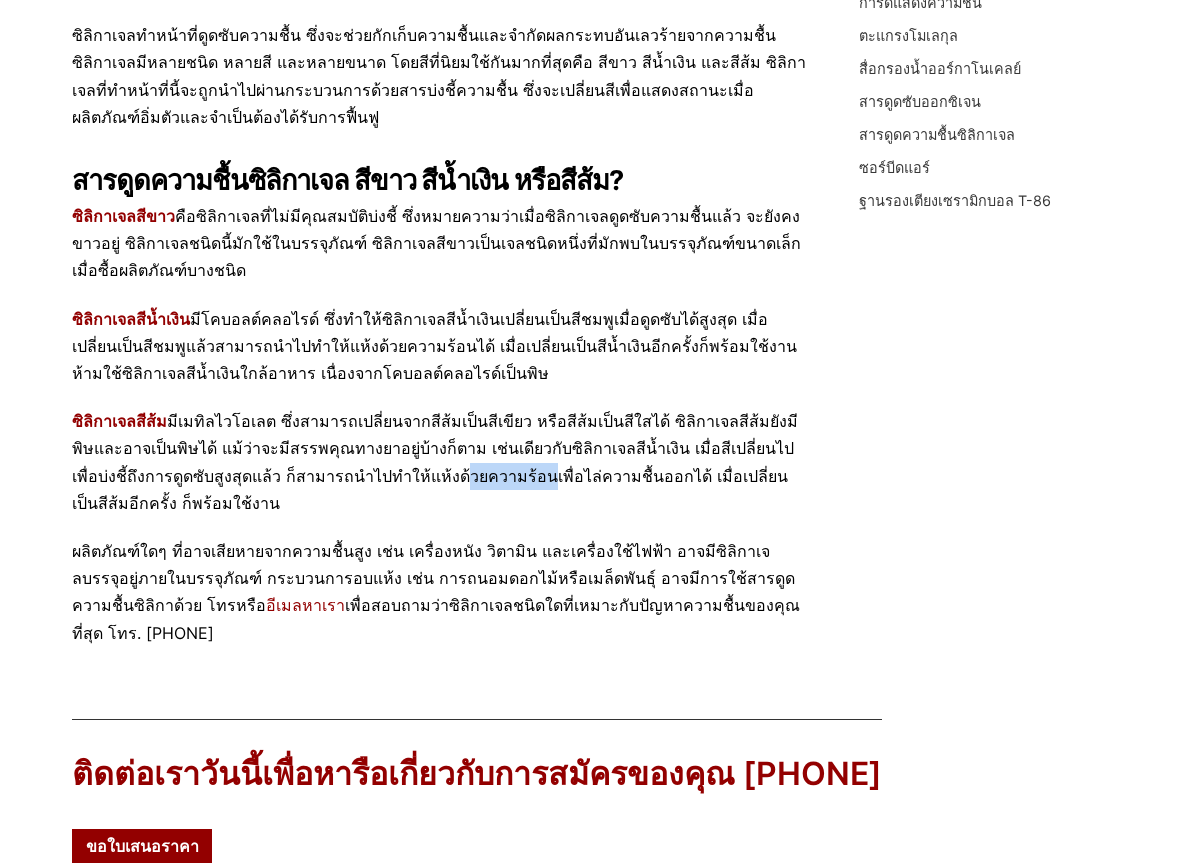 drag, startPoint x: 365, startPoint y: 500, endPoint x: 437, endPoint y: 505, distance: 72.1734 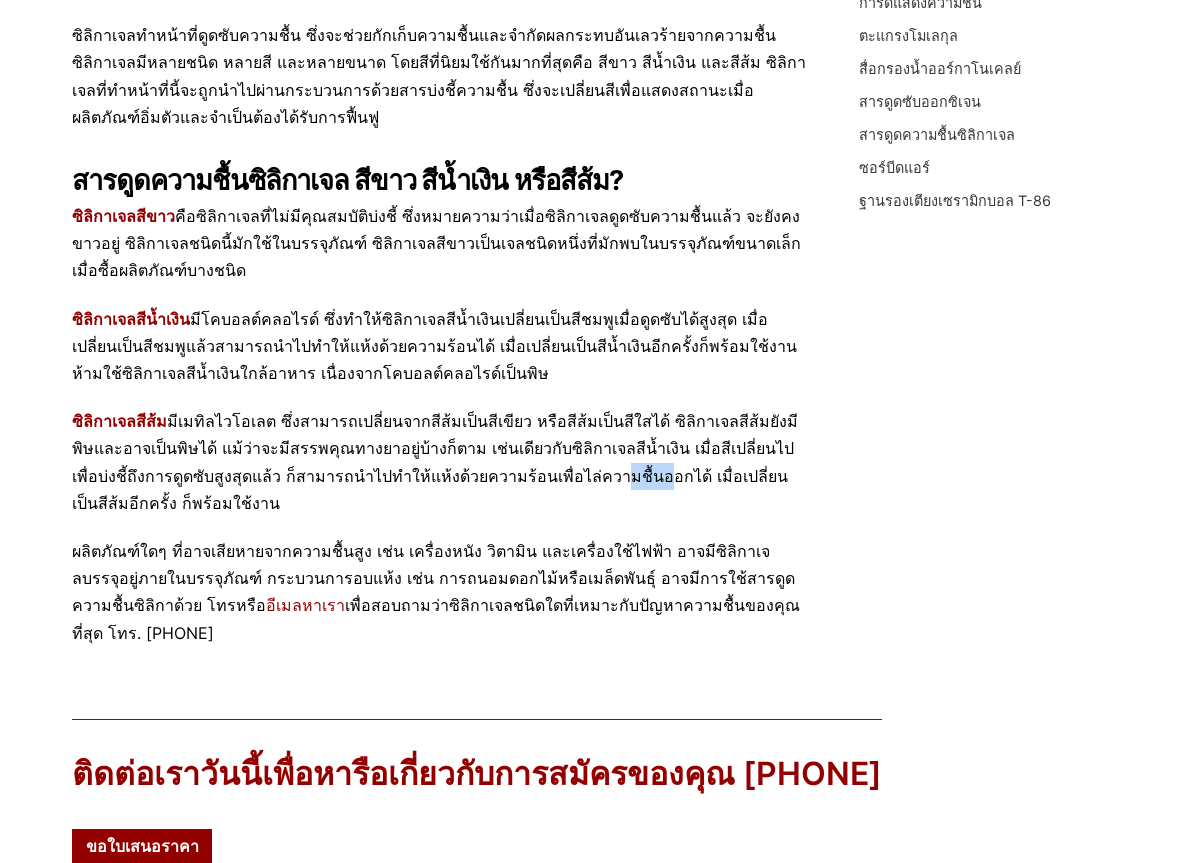 drag, startPoint x: 511, startPoint y: 502, endPoint x: 545, endPoint y: 501, distance: 34.0147 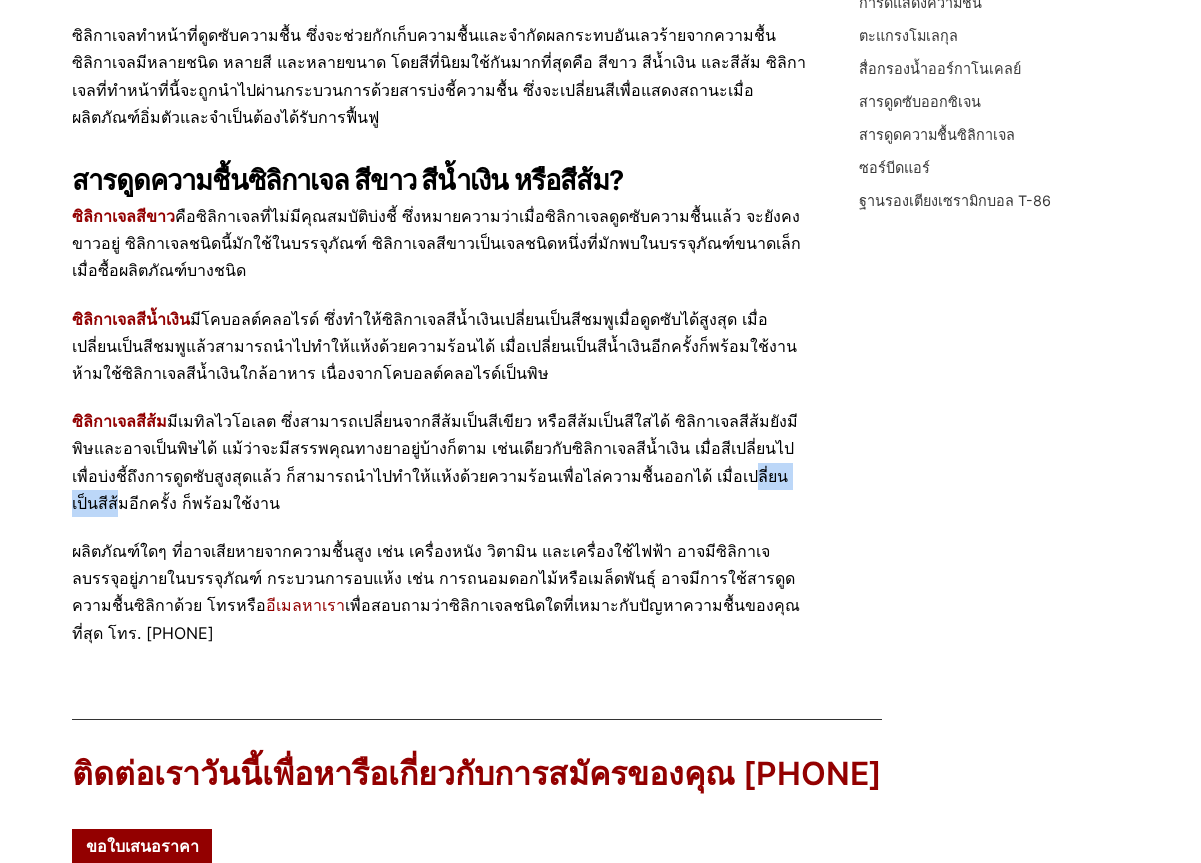 drag, startPoint x: 643, startPoint y: 488, endPoint x: 711, endPoint y: 495, distance: 68.359344 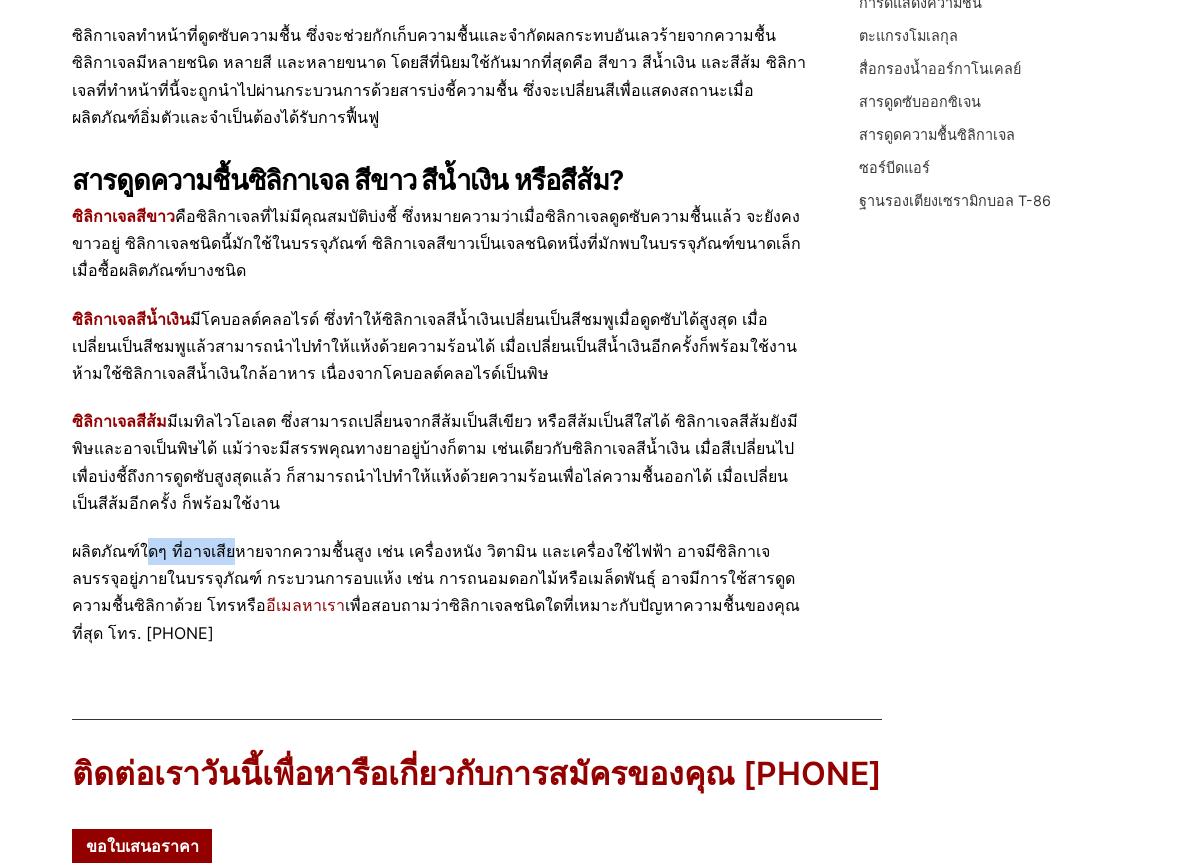 drag, startPoint x: 142, startPoint y: 568, endPoint x: 227, endPoint y: 568, distance: 85 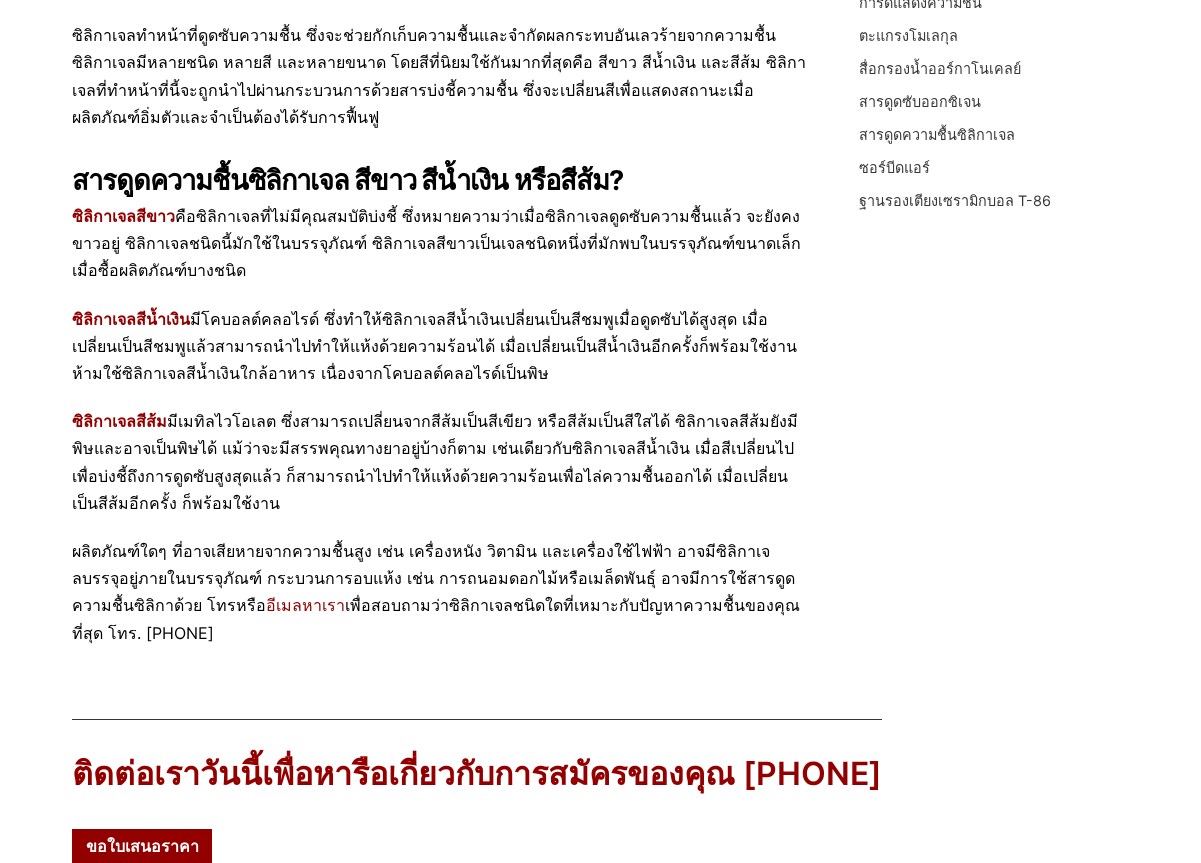 drag, startPoint x: 315, startPoint y: 562, endPoint x: 510, endPoint y: 563, distance: 195.00256 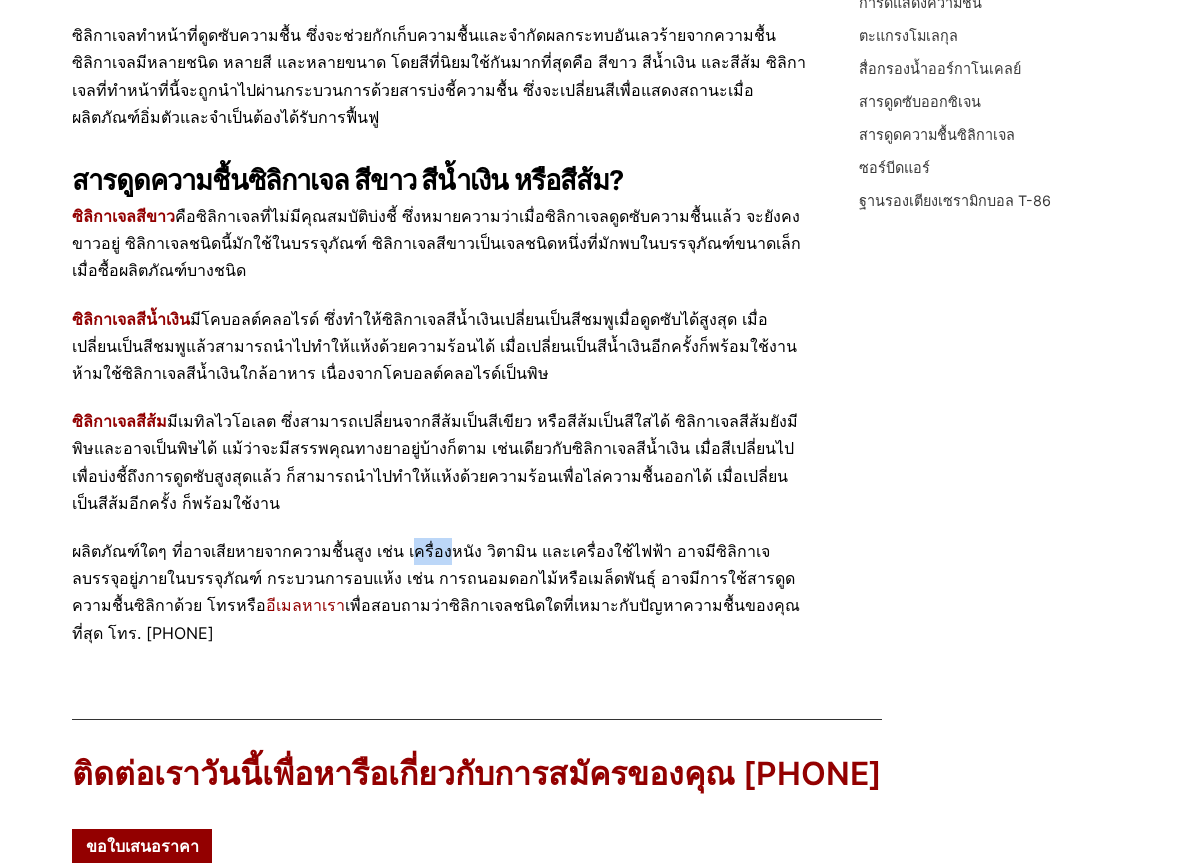 drag, startPoint x: 395, startPoint y: 572, endPoint x: 430, endPoint y: 574, distance: 35.057095 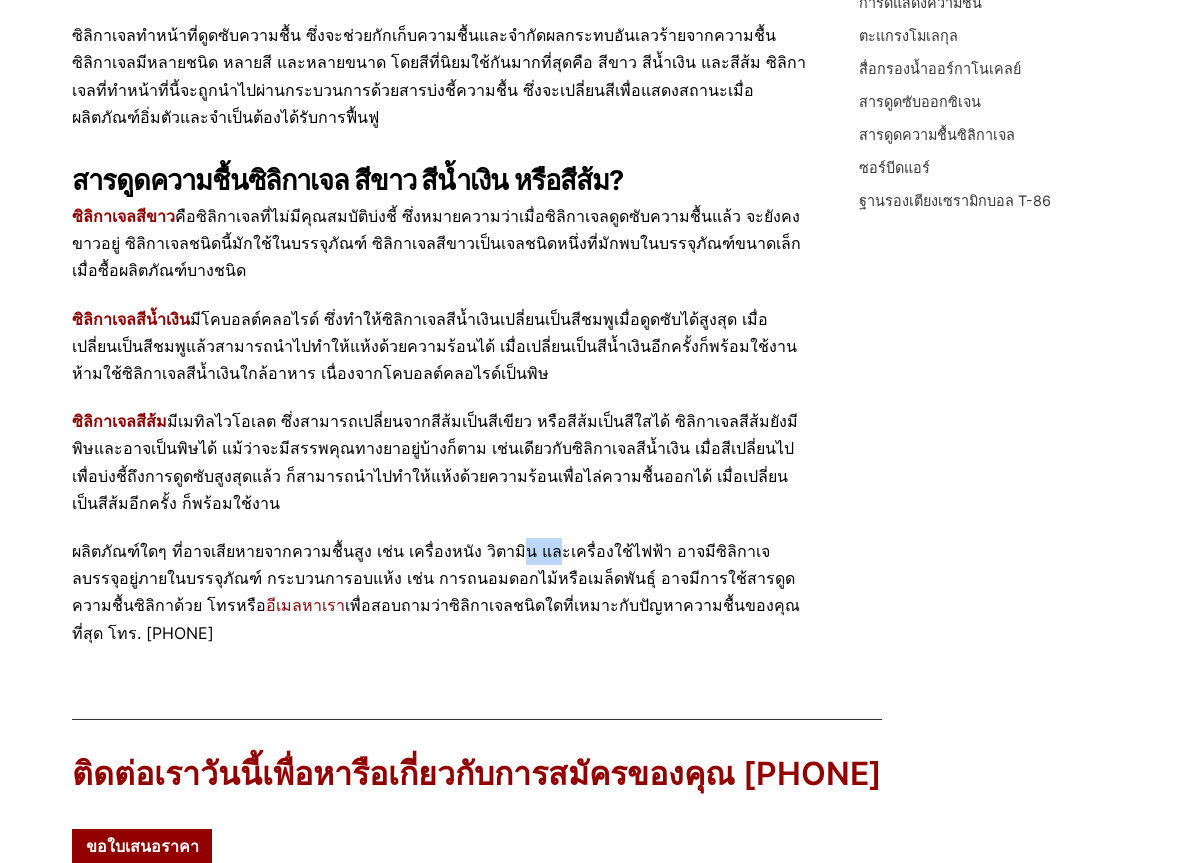 drag, startPoint x: 502, startPoint y: 574, endPoint x: 530, endPoint y: 579, distance: 28.442924 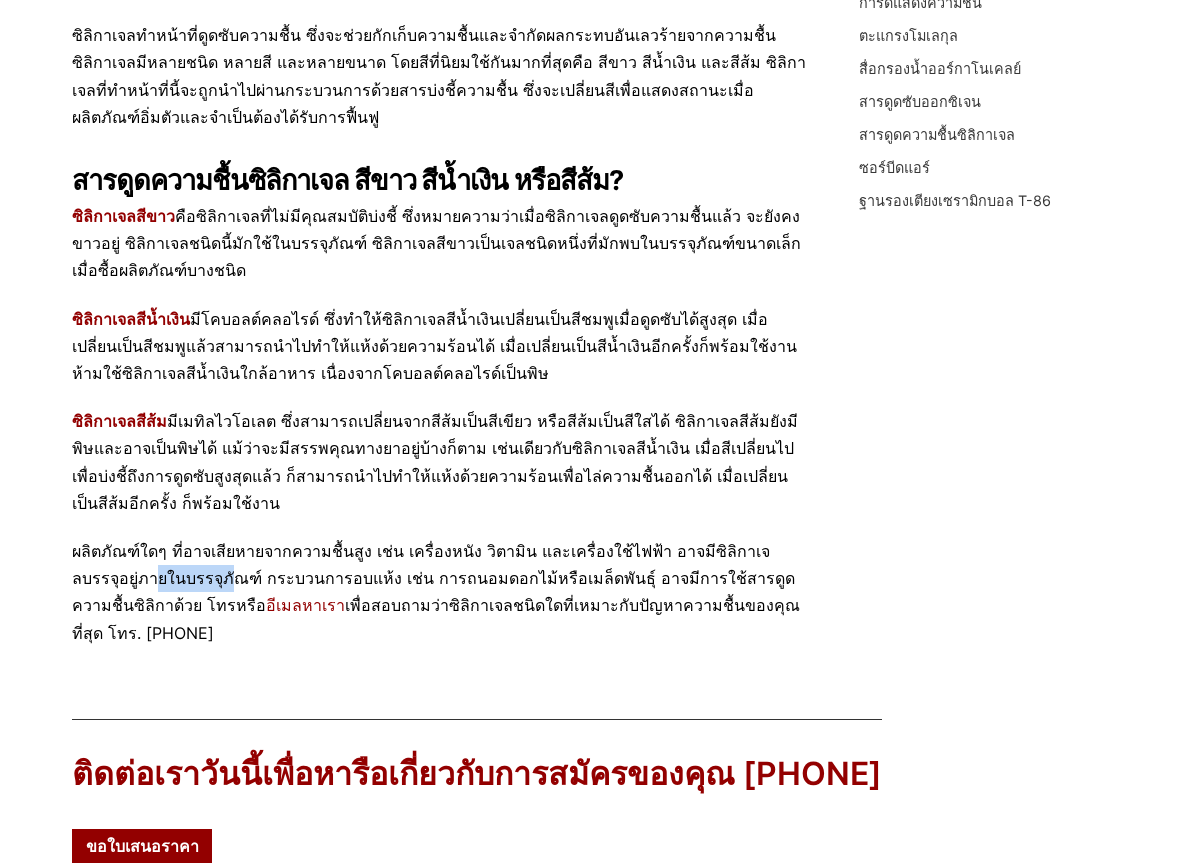 drag 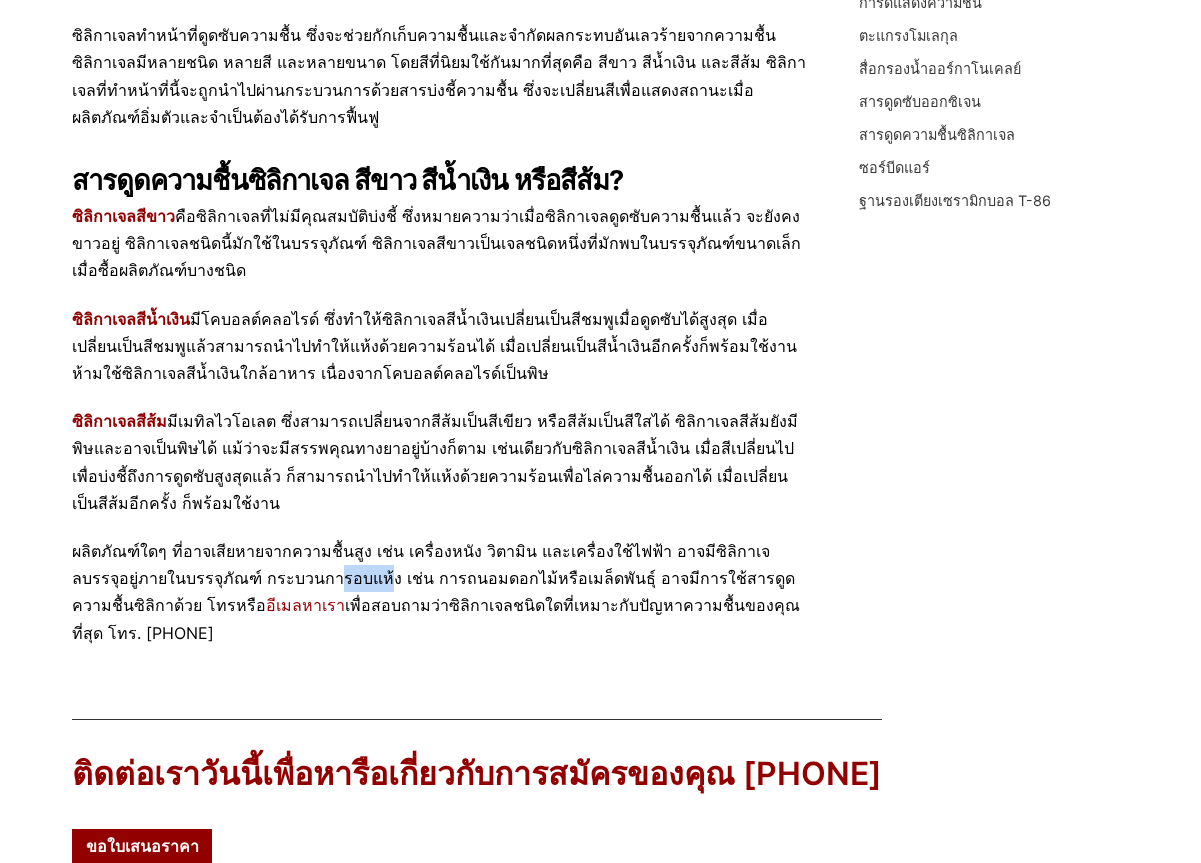 click on "ผลิตภัณฑ์ใดๆ ที่อาจเสียหายจากความชื้นสูง เช่น เครื่องหนัง วิตามิน และเครื่องใช้ไฟฟ้า อาจมีซิลิกาเจลบรรจุอยู่ภายในบรรจุภัณฑ์ กระบวนการอบแห้ง เช่น การถนอมดอกไม้หรือเมล็ดพันธุ์ อาจมีการใช้สารดูดความชื้นซิลิกาด้วย โทรหรือ" at bounding box center (433, 578) 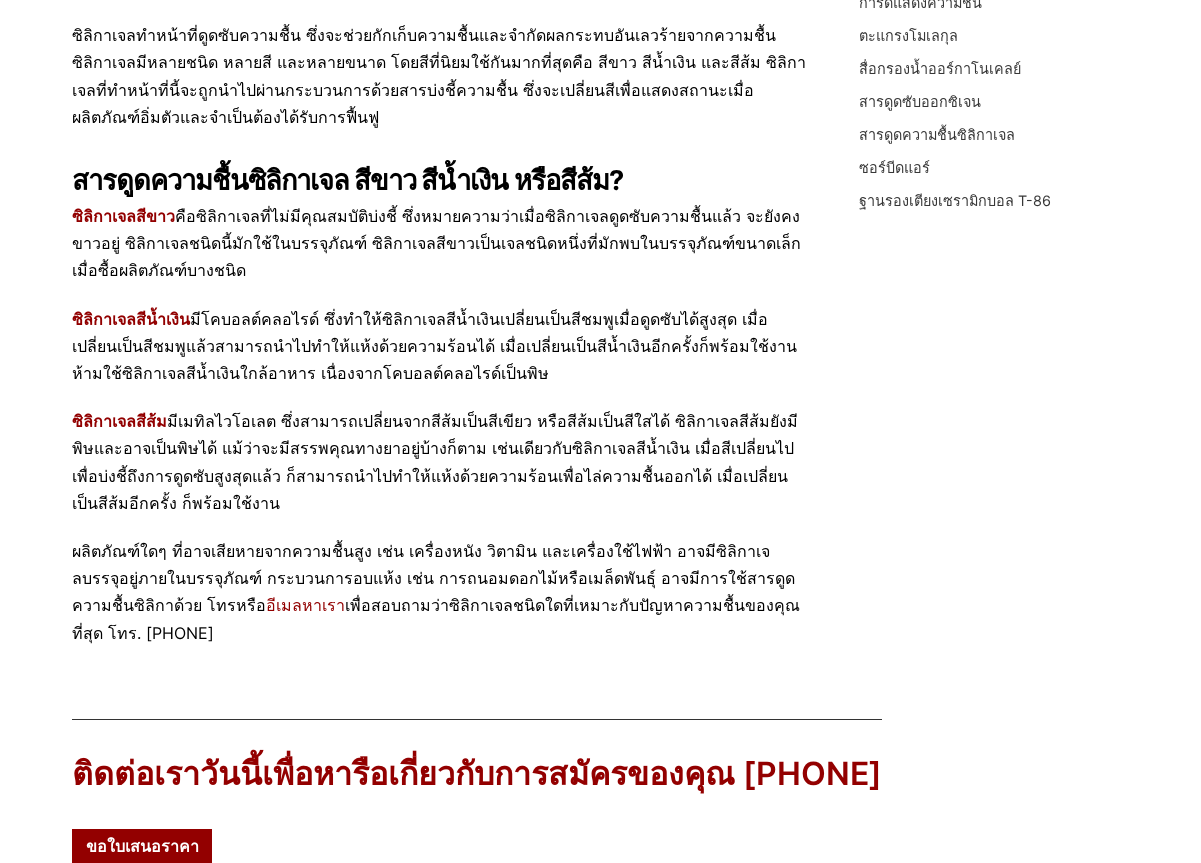 click on "ผลิตภัณฑ์ใดๆ ที่อาจเสียหายจากความชื้นสูง เช่น เครื่องหนัง วิตามิน และเครื่องใช้ไฟฟ้า อาจมีซิลิกาเจลบรรจุอยู่ภายในบรรจุภัณฑ์ กระบวนการอบแห้ง เช่น การถนอมดอกไม้หรือเมล็ดพันธุ์ อาจมีการใช้สารดูดความชื้นซิลิกาด้วย โทรหรือ อีเมลหาเรา  เพื่อสอบถามว่าซิลิกาเจลชนิดใดที่เหมาะกับปัญหาความชื้นของคุณที่สุด โทร. [PHONE]" at bounding box center (439, 592) 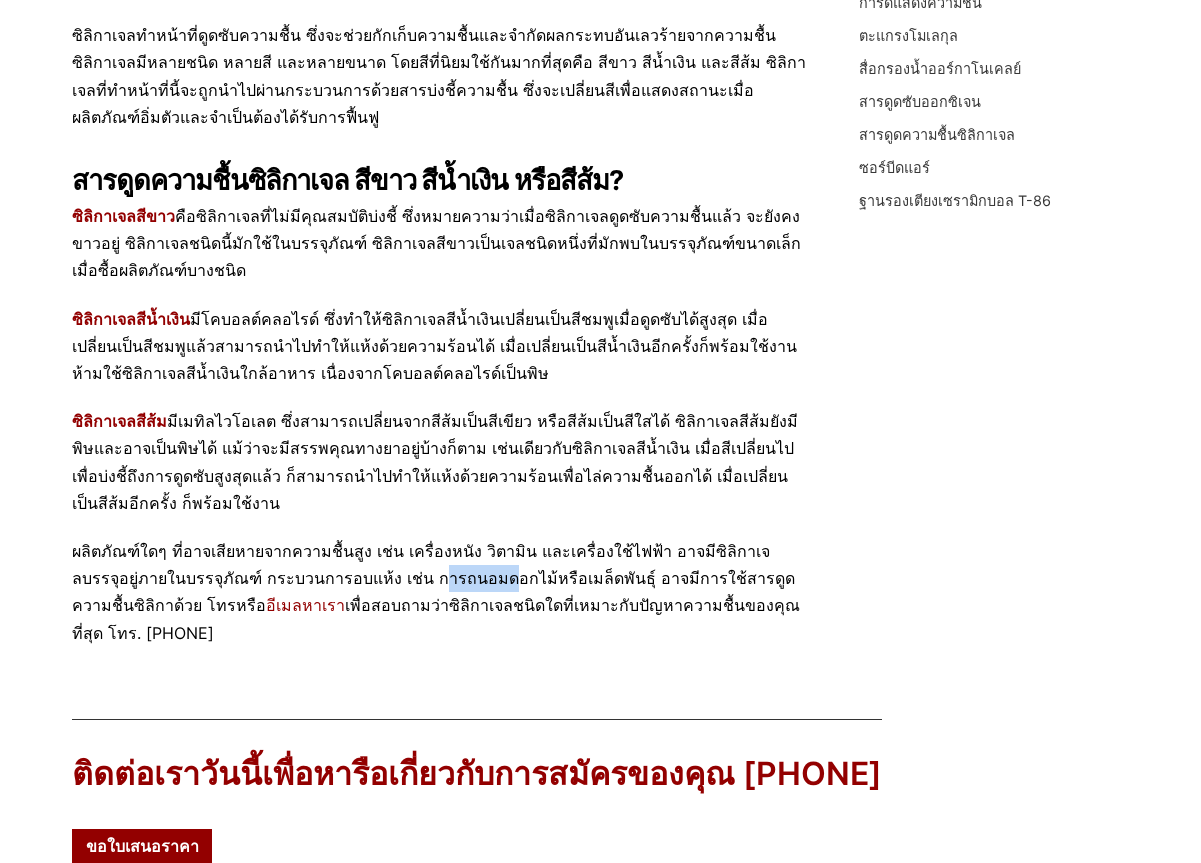 click on "ผลิตภัณฑ์ใดๆ ที่อาจเสียหายจากความชื้นสูง เช่น เครื่องหนัง วิตามิน และเครื่องใช้ไฟฟ้า อาจมีซิลิกาเจลบรรจุอยู่ภายในบรรจุภัณฑ์ กระบวนการอบแห้ง เช่น การถนอมดอกไม้หรือเมล็ดพันธุ์ อาจมีการใช้สารดูดความชื้นซิลิกาด้วย โทรหรือ" at bounding box center [433, 578] 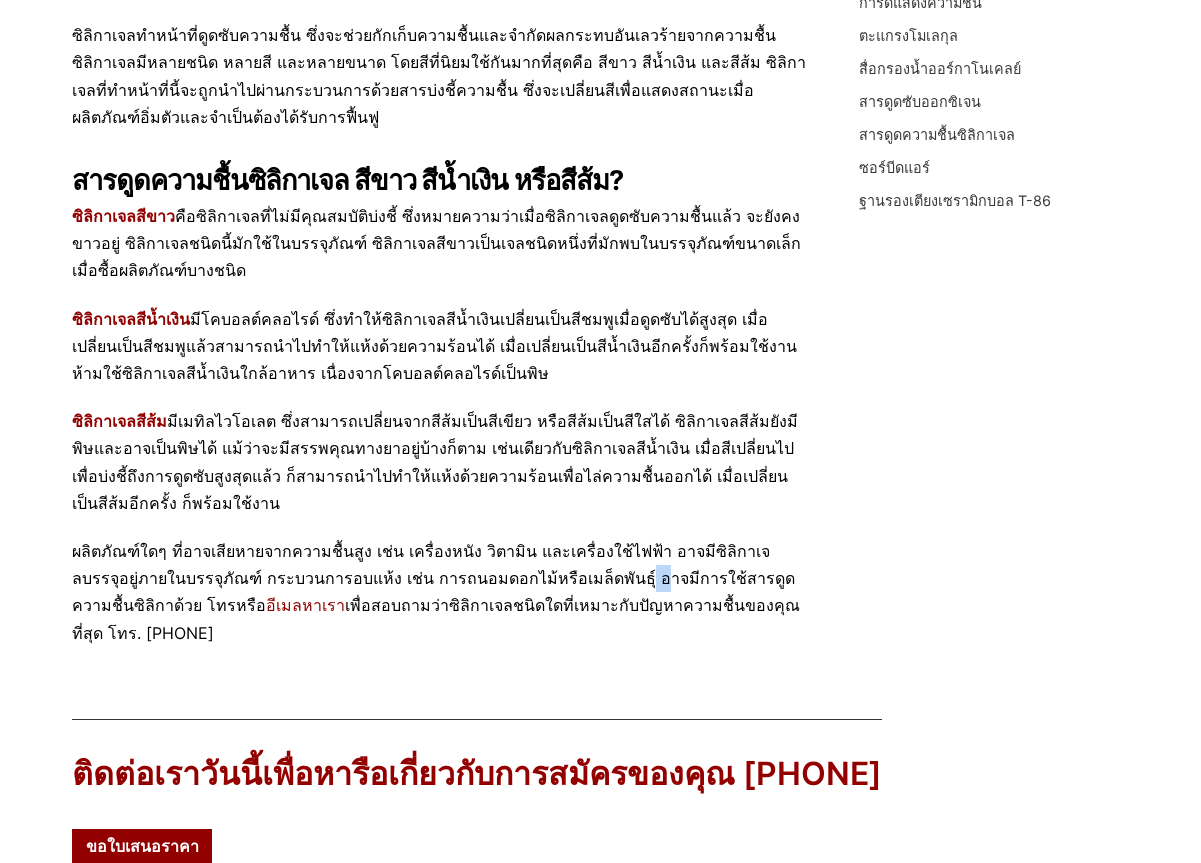 click on "ผลิตภัณฑ์ใดๆ ที่อาจเสียหายจากความชื้นสูง เช่น เครื่องหนัง วิตามิน และเครื่องใช้ไฟฟ้า อาจมีซิลิกาเจลบรรจุอยู่ภายในบรรจุภัณฑ์ กระบวนการอบแห้ง เช่น การถนอมดอกไม้หรือเมล็ดพันธุ์ อาจมีการใช้สารดูดความชื้นซิลิกาด้วย โทรหรือ" at bounding box center [433, 578] 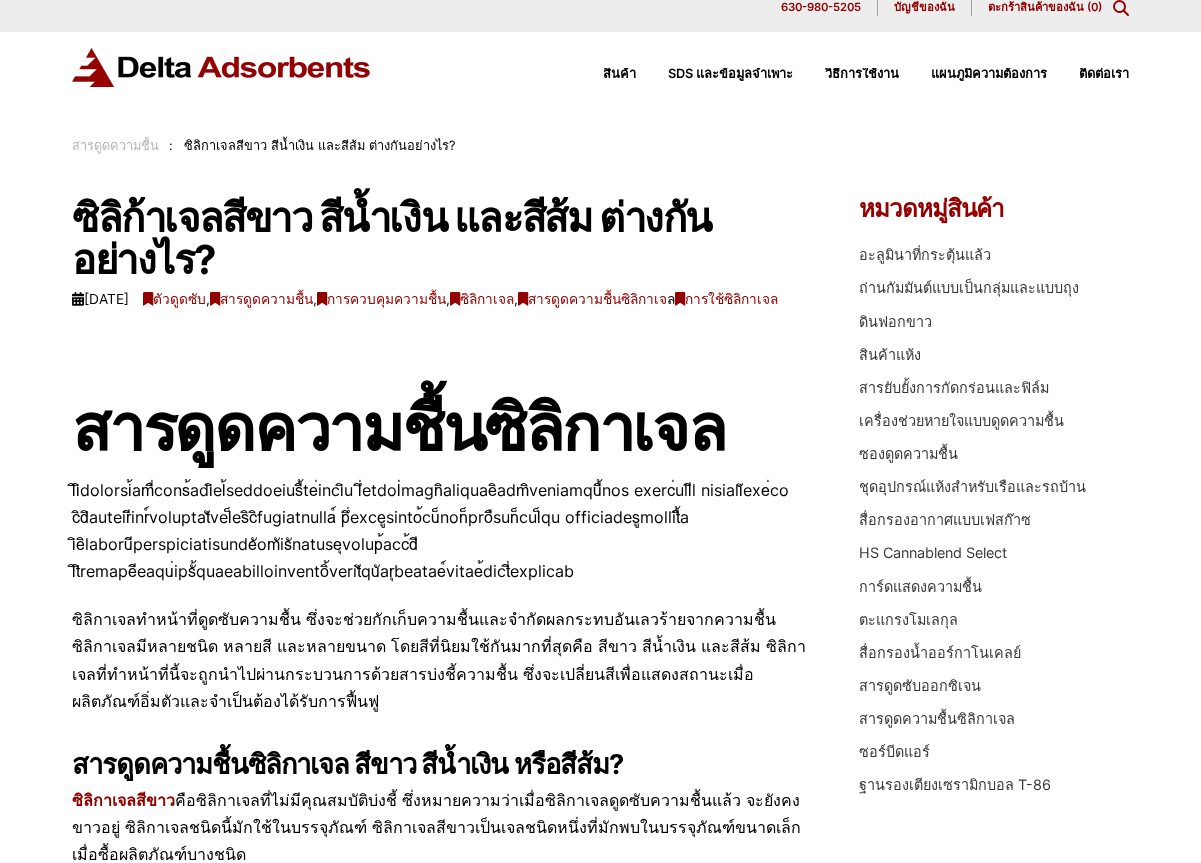 scroll, scrollTop: 0, scrollLeft: 0, axis: both 